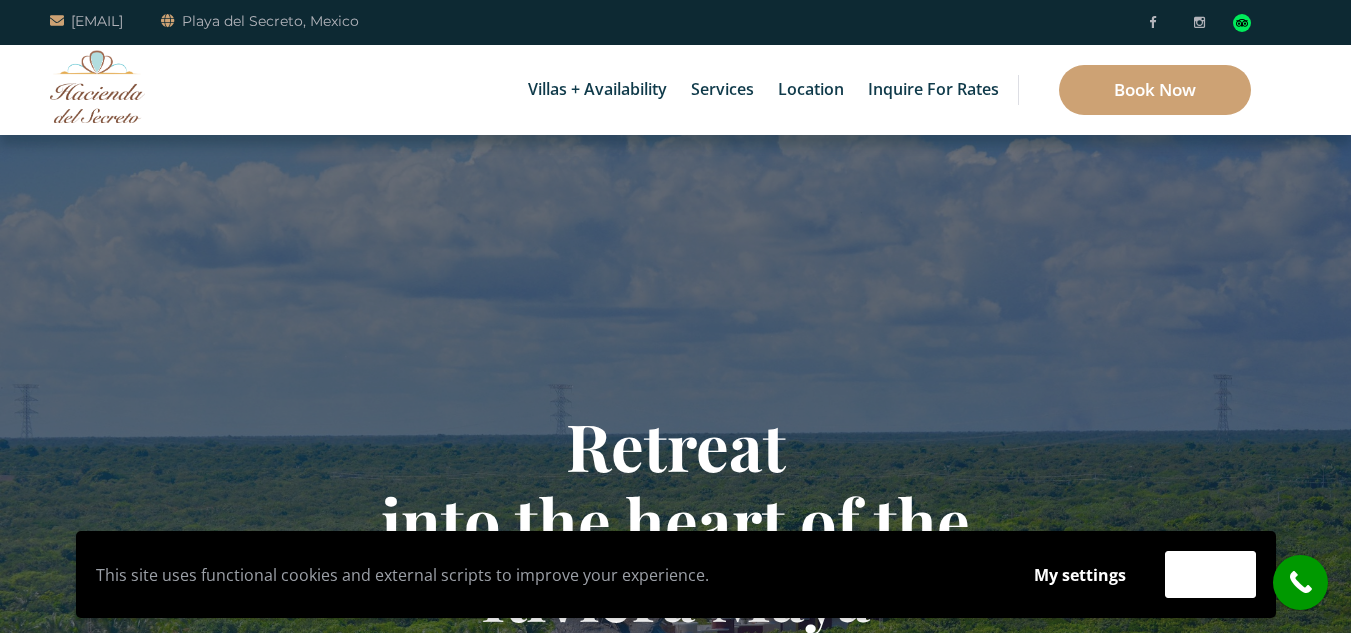 scroll, scrollTop: 0, scrollLeft: 0, axis: both 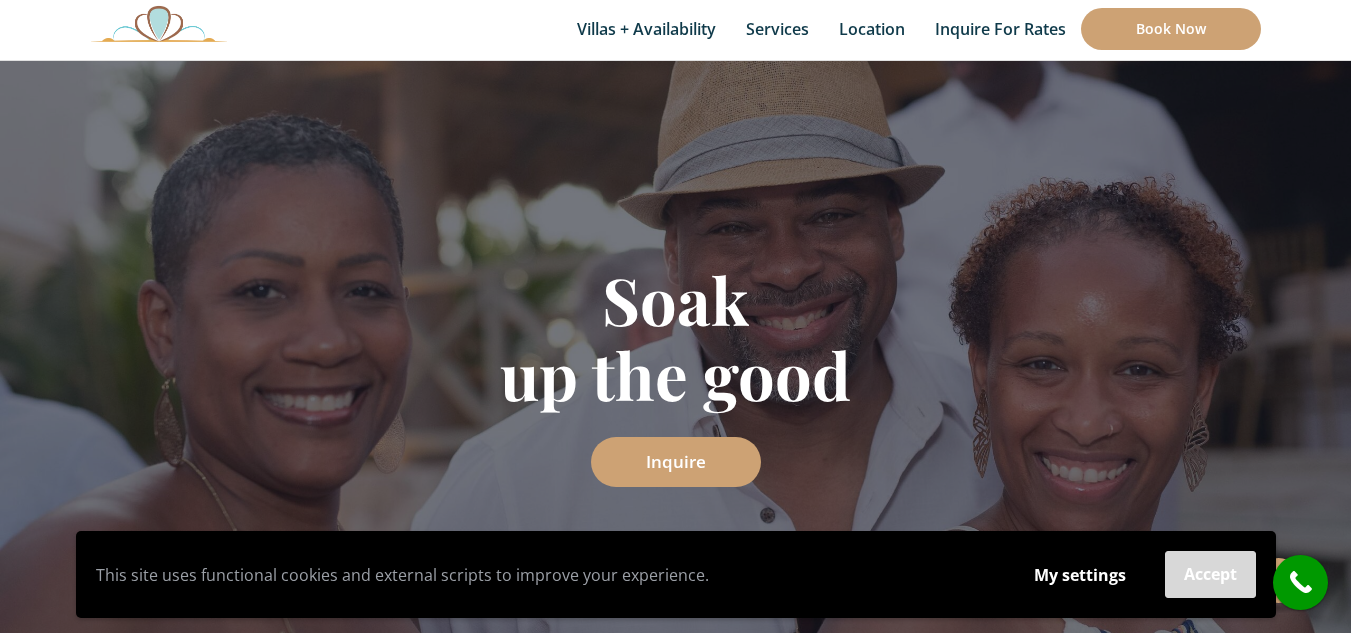 click on "Accept" at bounding box center [1210, 574] 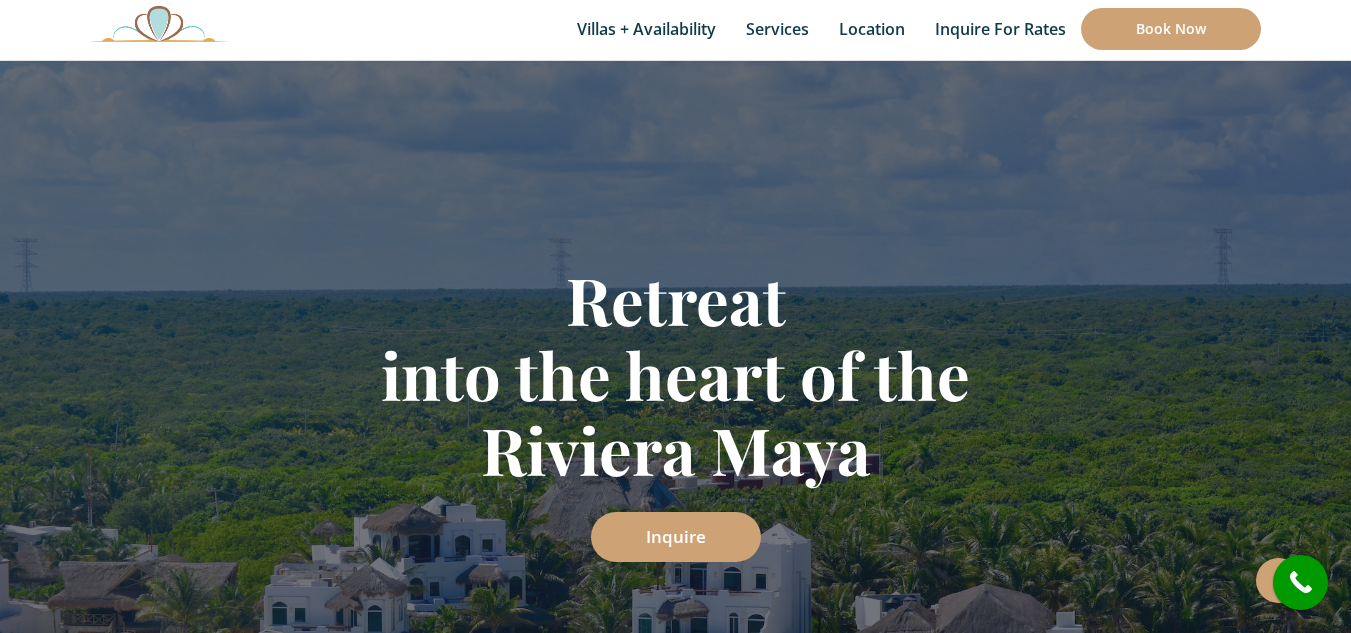 scroll, scrollTop: 146, scrollLeft: 0, axis: vertical 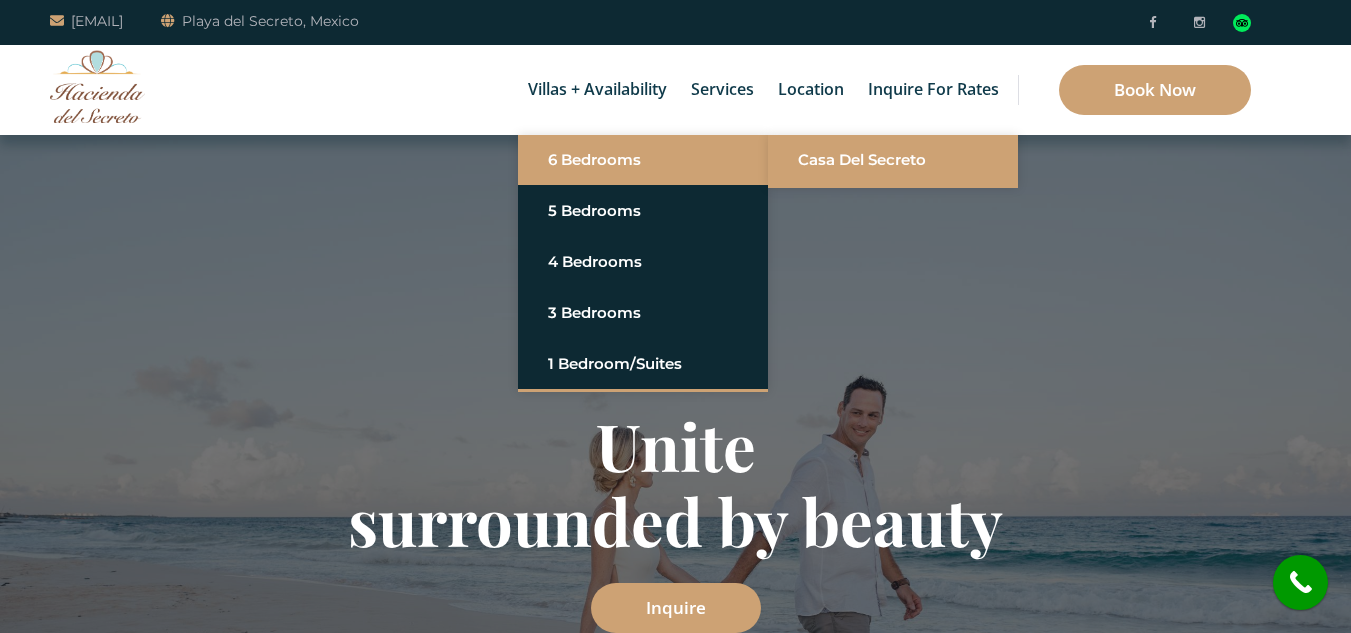 click on "Casa del Secreto" at bounding box center (893, 160) 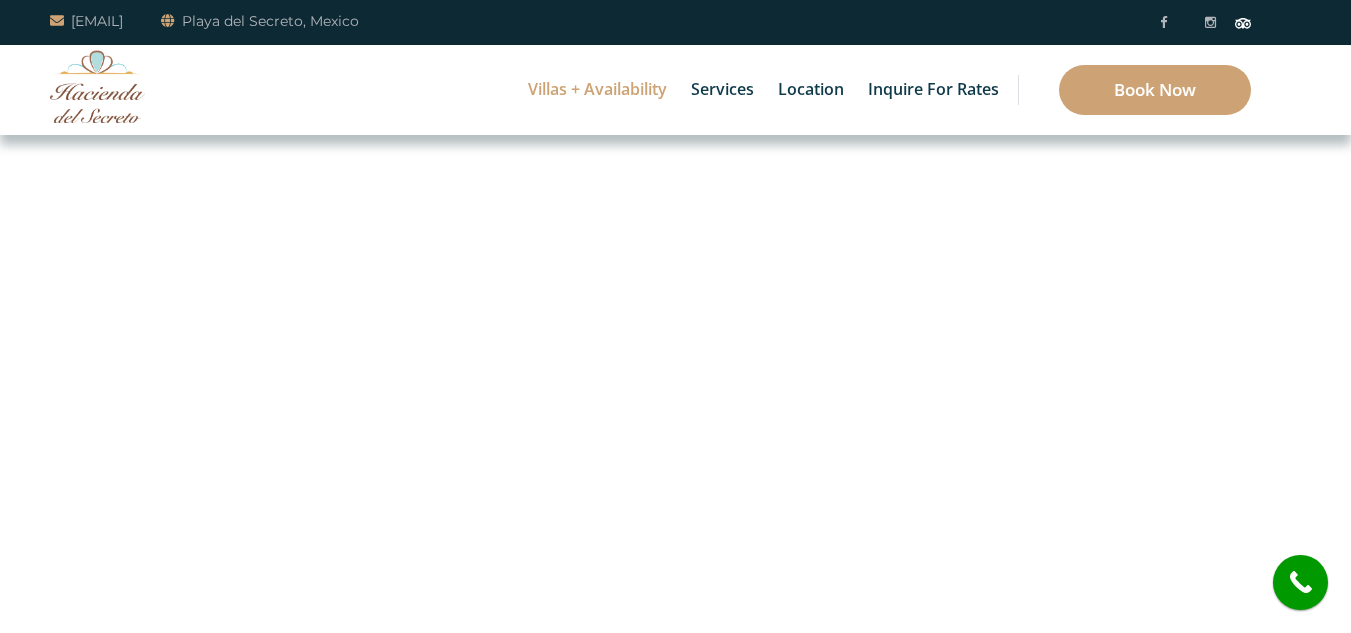 scroll, scrollTop: 0, scrollLeft: 0, axis: both 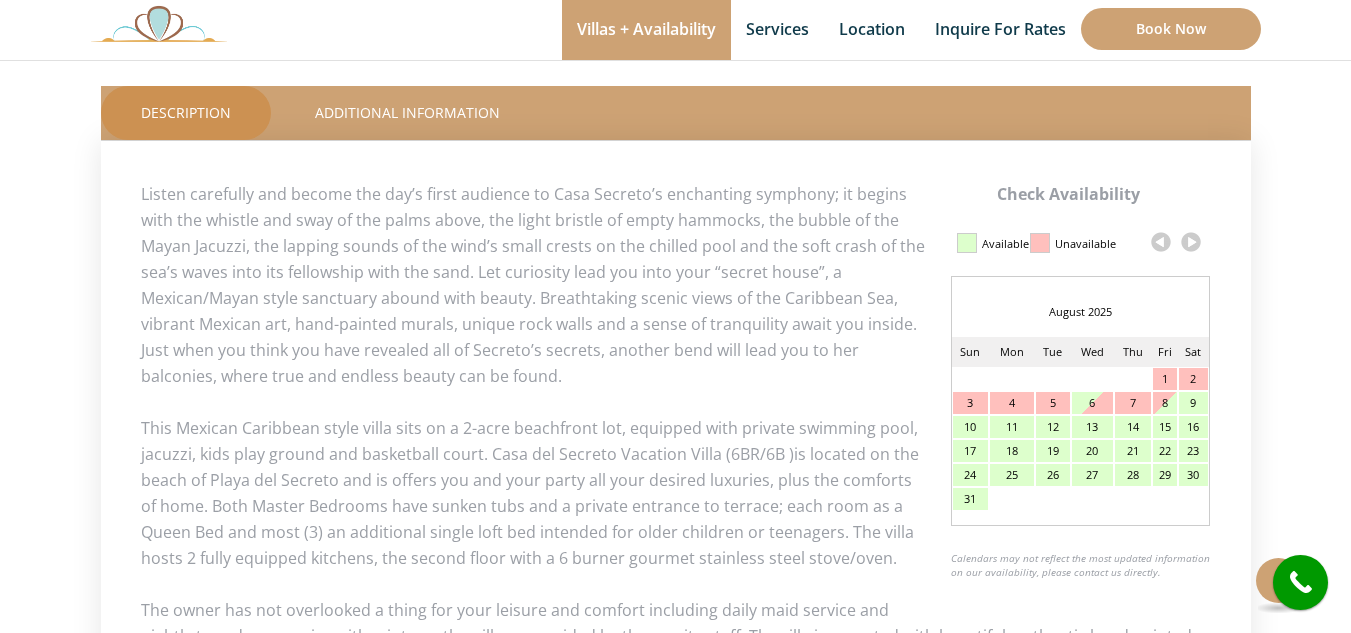 click at bounding box center (1191, 242) 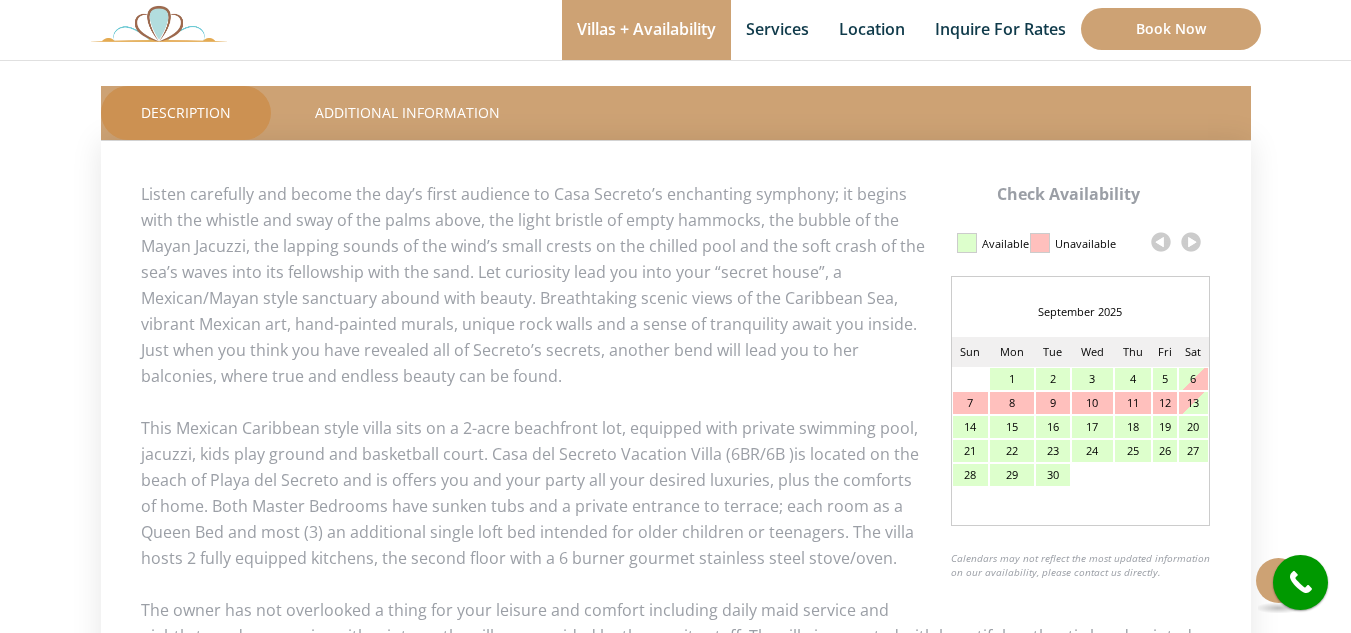 click at bounding box center (1191, 242) 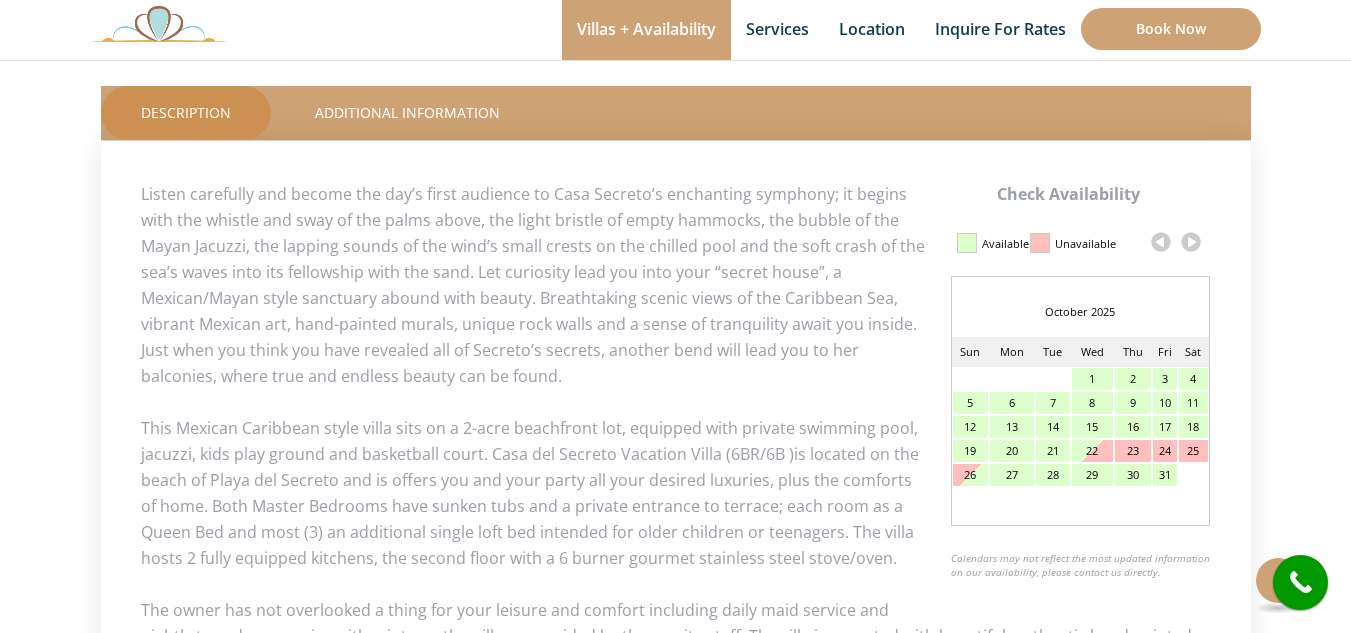 click at bounding box center [1191, 242] 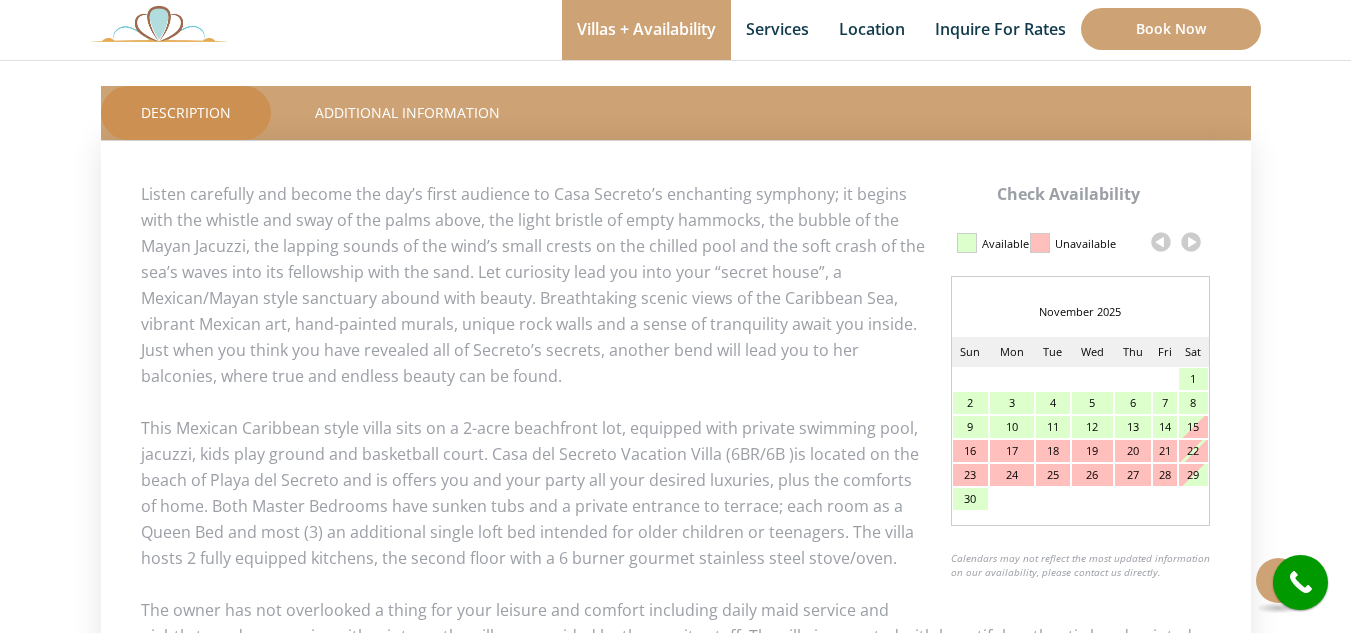 scroll, scrollTop: 386, scrollLeft: 0, axis: vertical 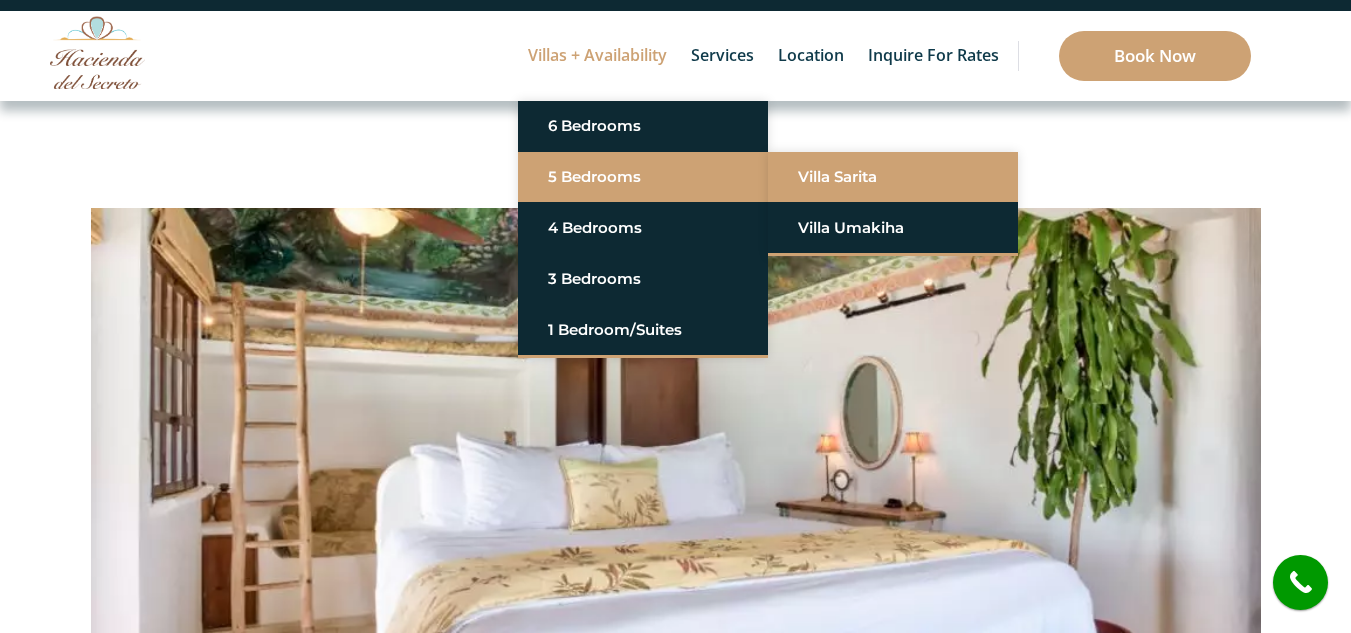 click on "Villa Sarita" at bounding box center (893, 177) 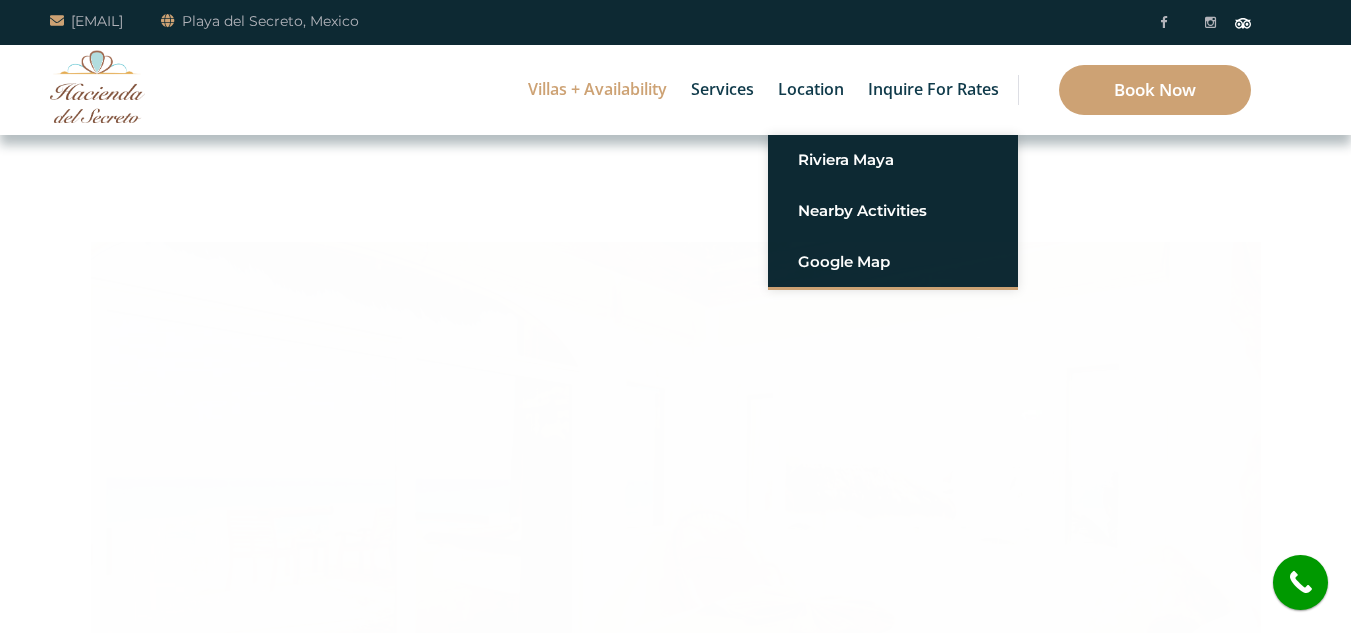 scroll, scrollTop: 0, scrollLeft: 0, axis: both 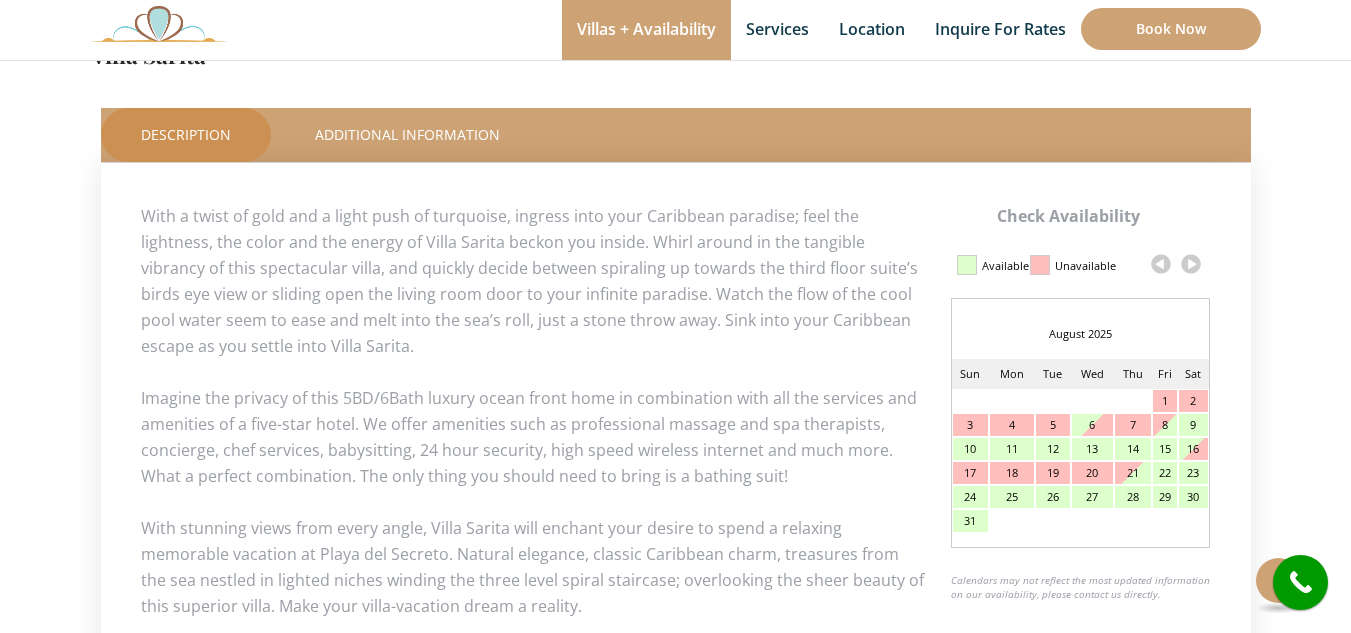 click at bounding box center [1191, 264] 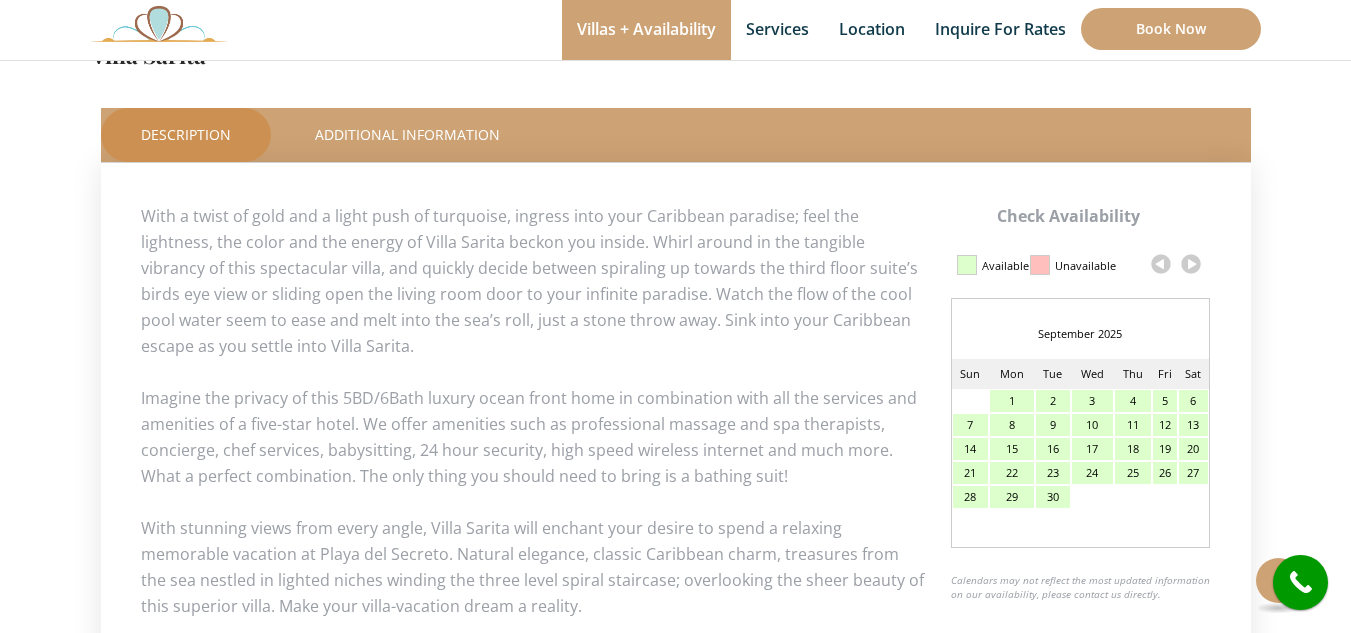 click at bounding box center (1191, 264) 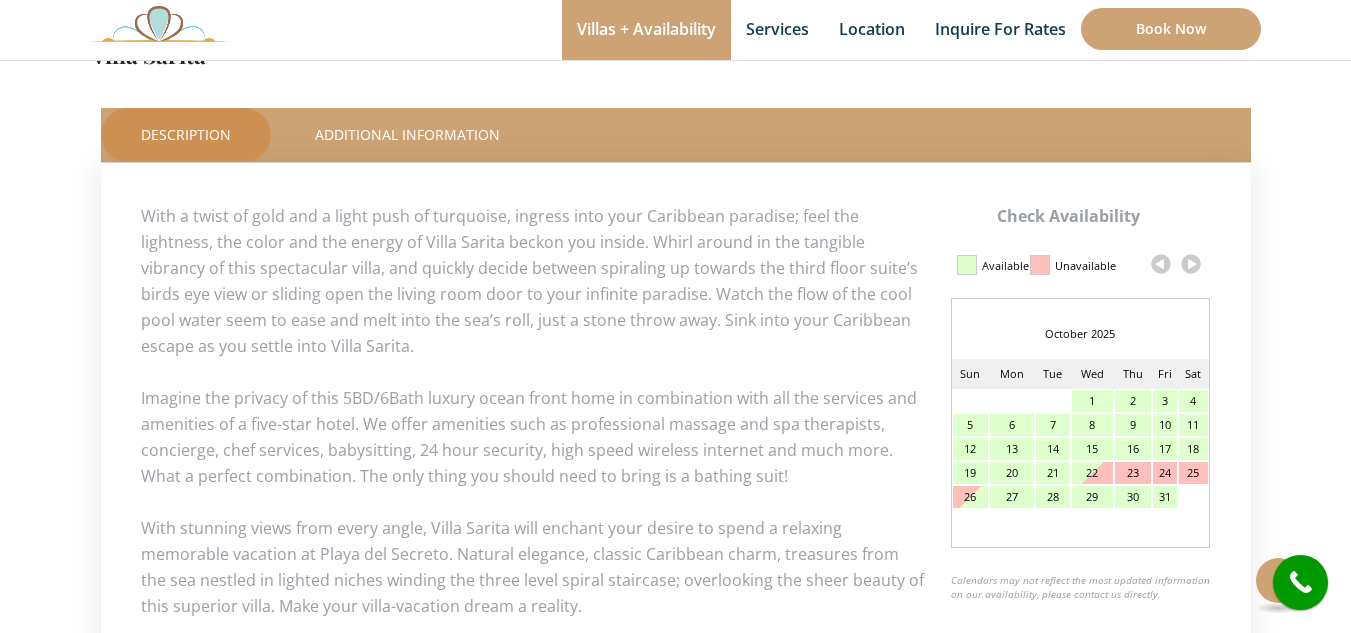 click at bounding box center (1191, 264) 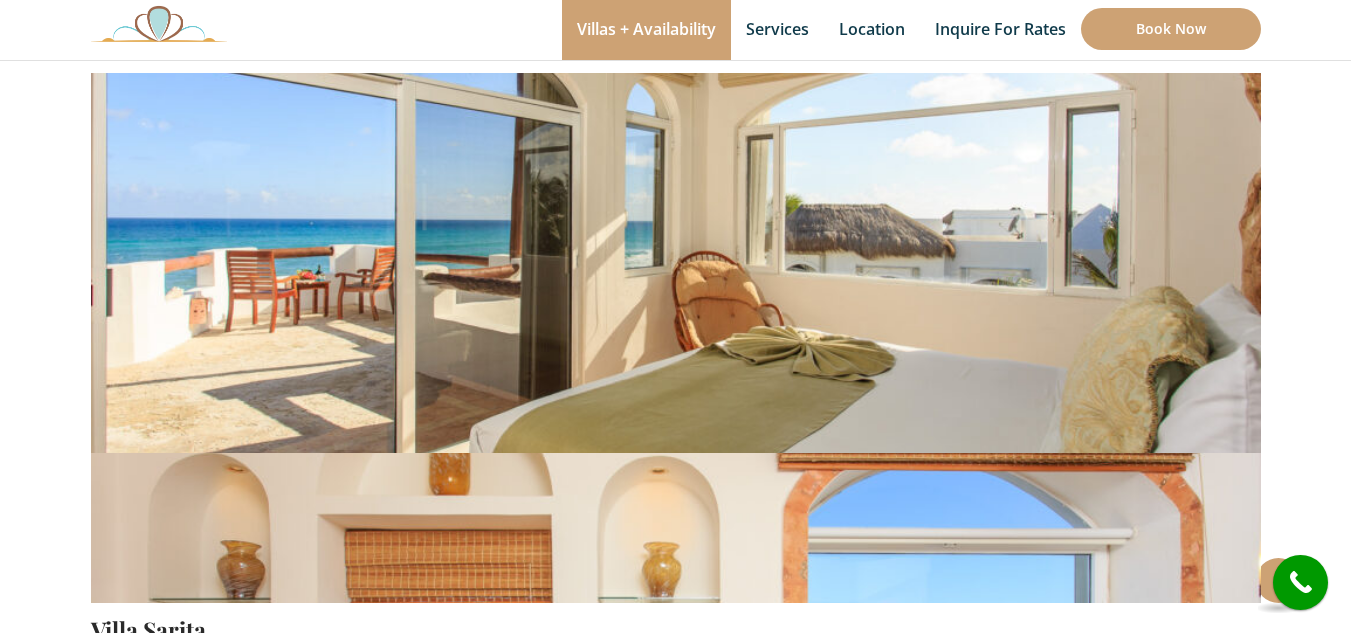 scroll, scrollTop: 0, scrollLeft: 0, axis: both 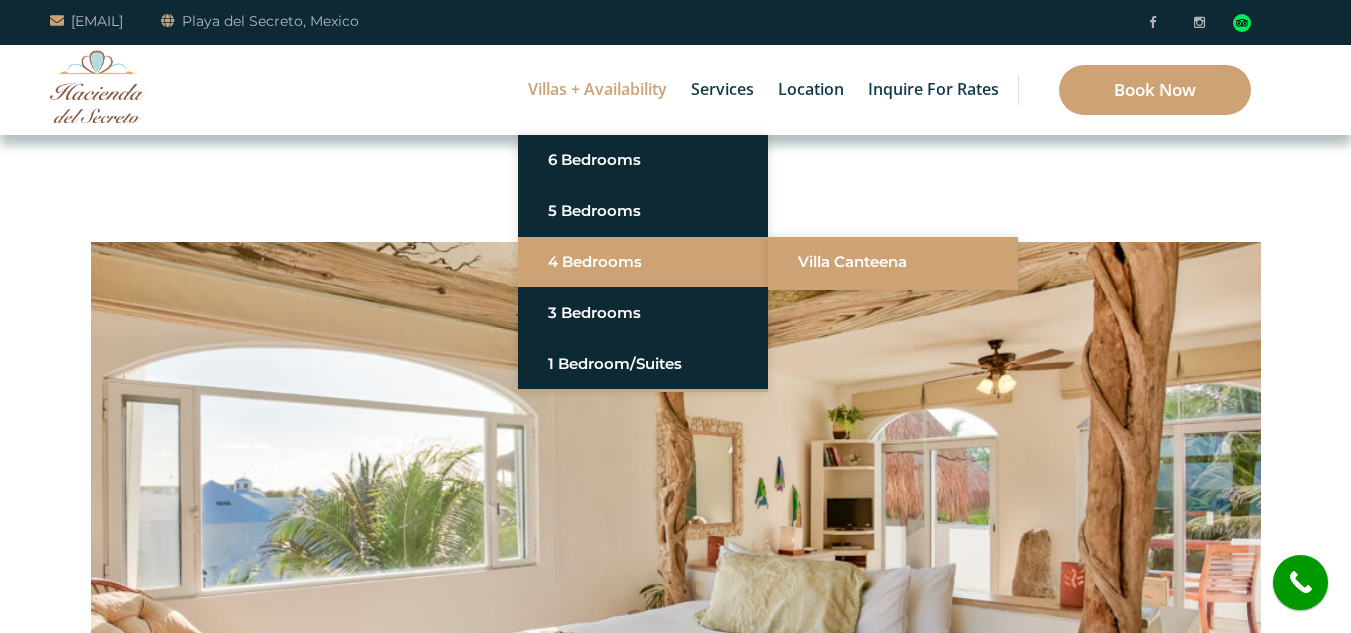 click on "Villa Canteena" at bounding box center (893, 262) 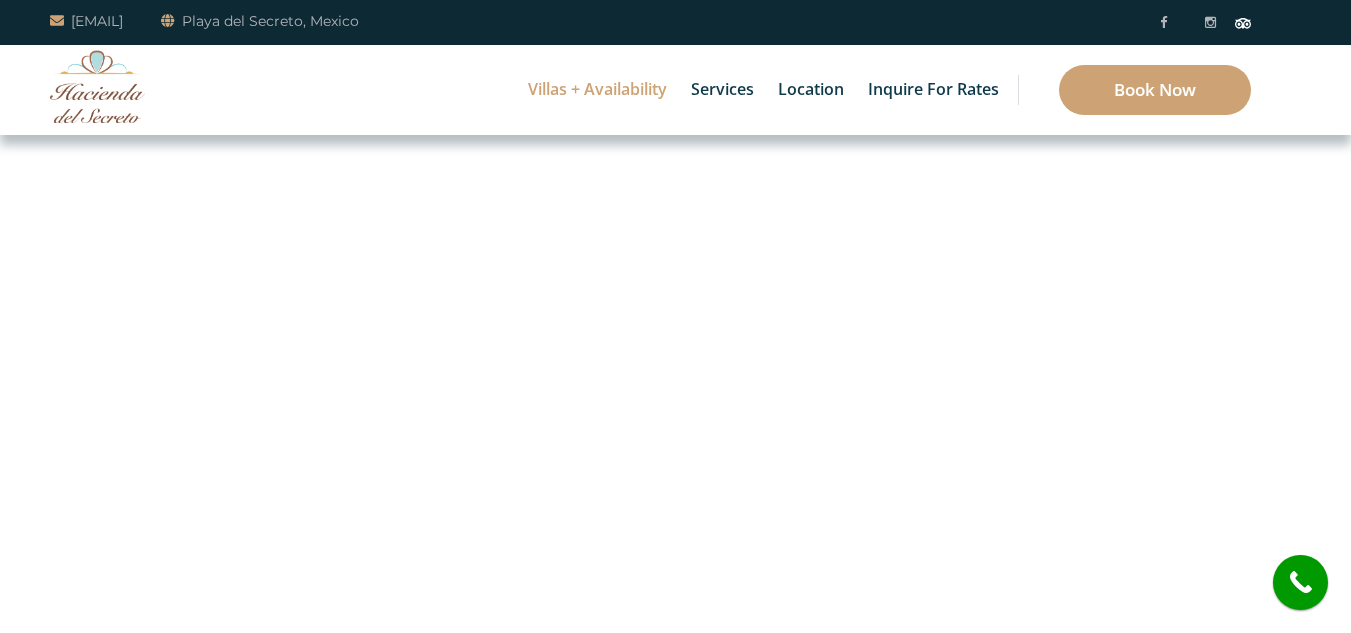 scroll, scrollTop: 0, scrollLeft: 0, axis: both 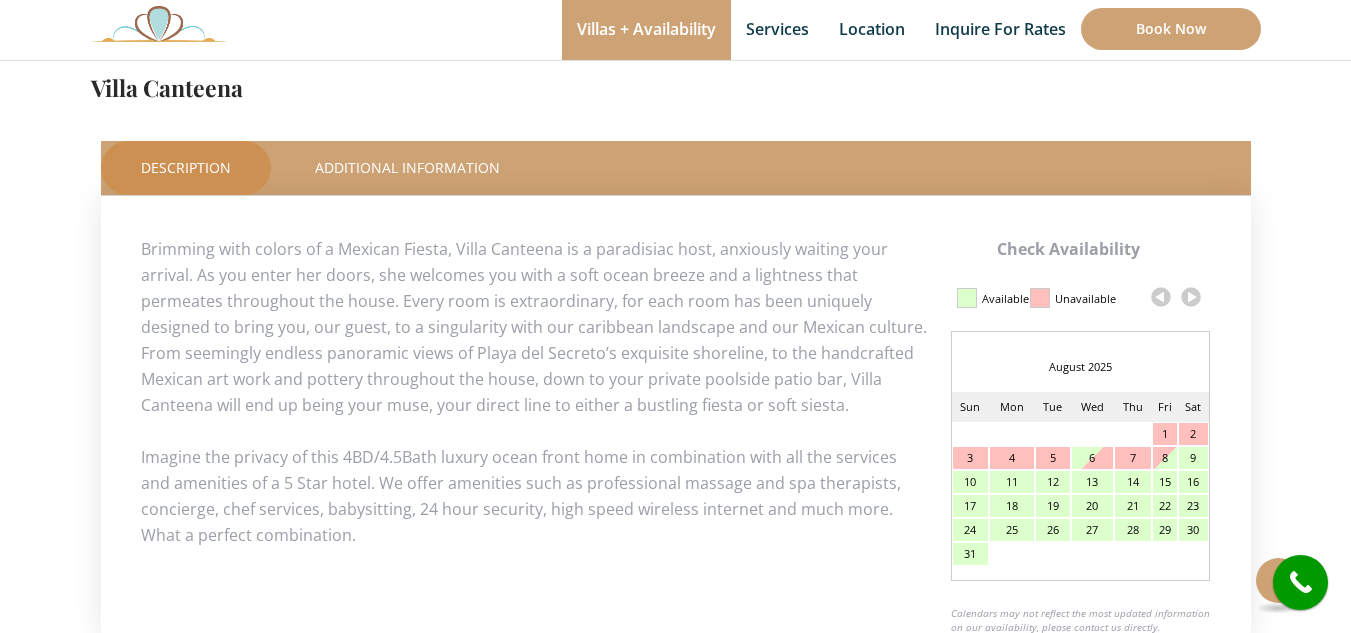 click at bounding box center (1191, 297) 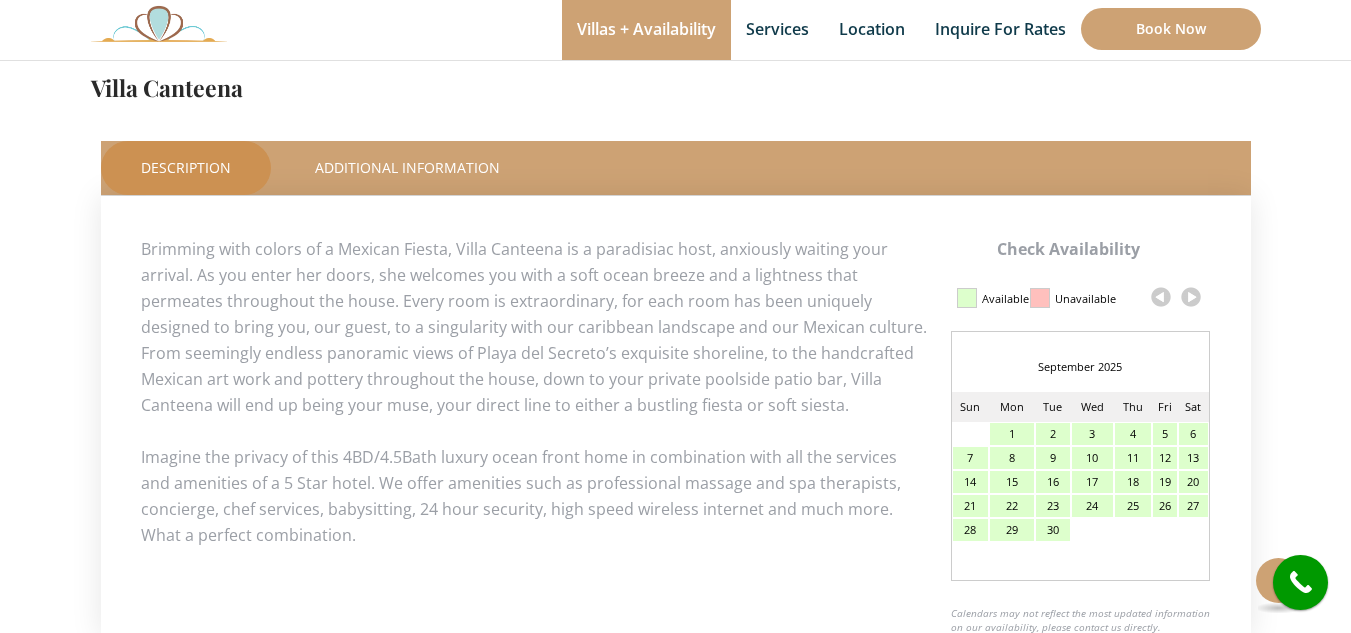 click at bounding box center [1191, 297] 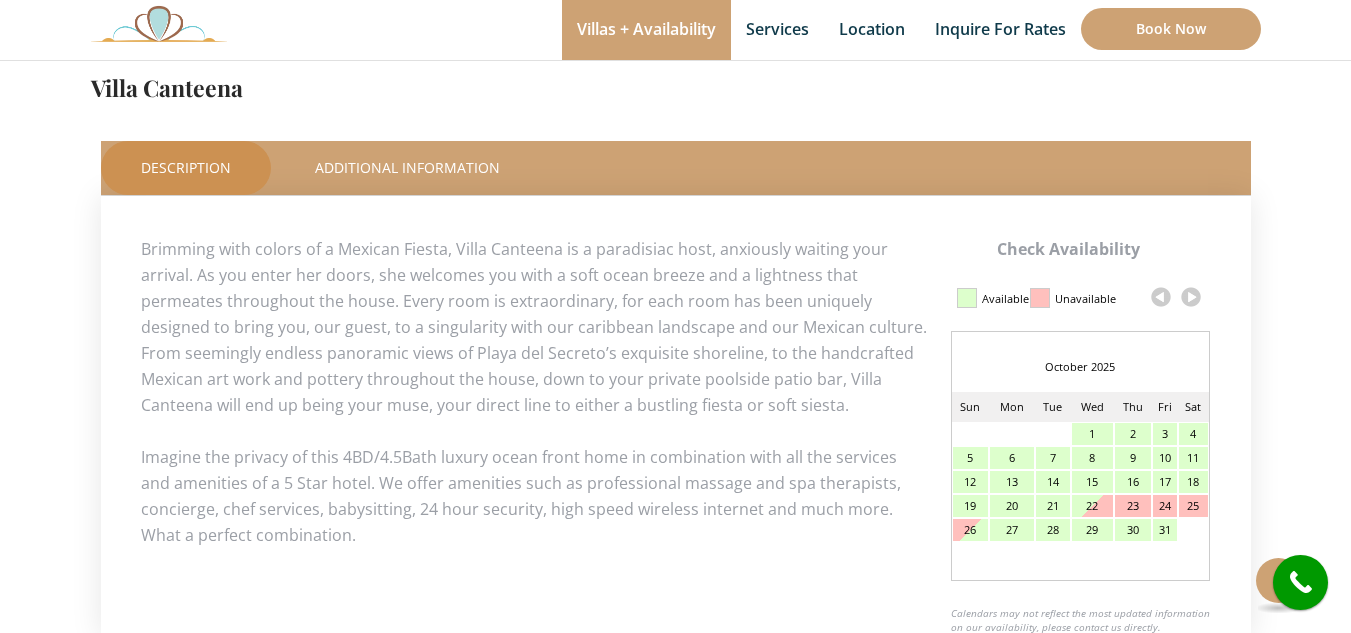 click at bounding box center [1191, 297] 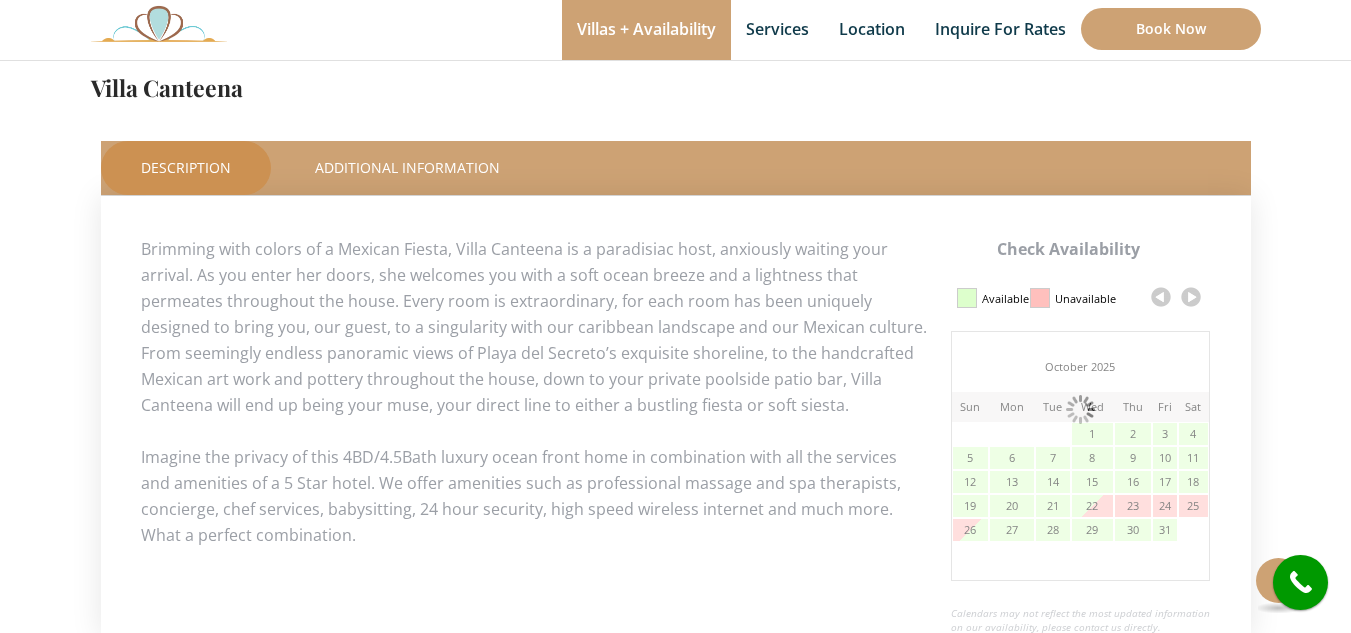 scroll, scrollTop: 331, scrollLeft: 0, axis: vertical 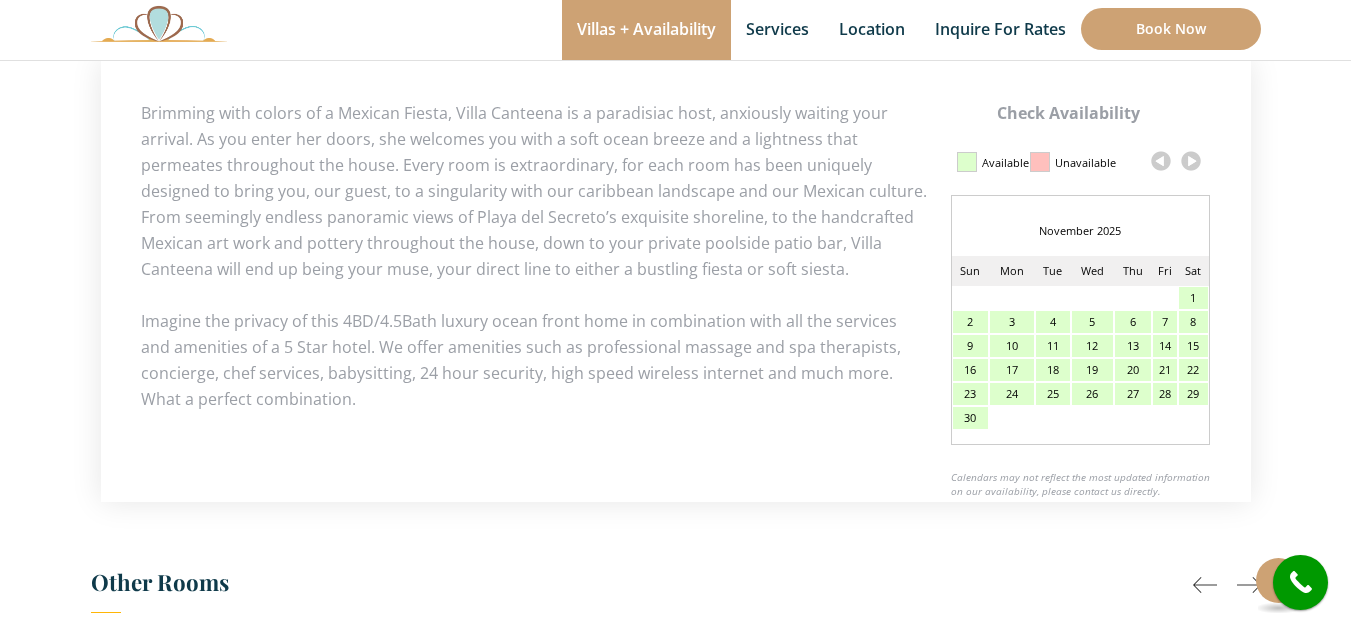 click on "12" at bounding box center [1092, 346] 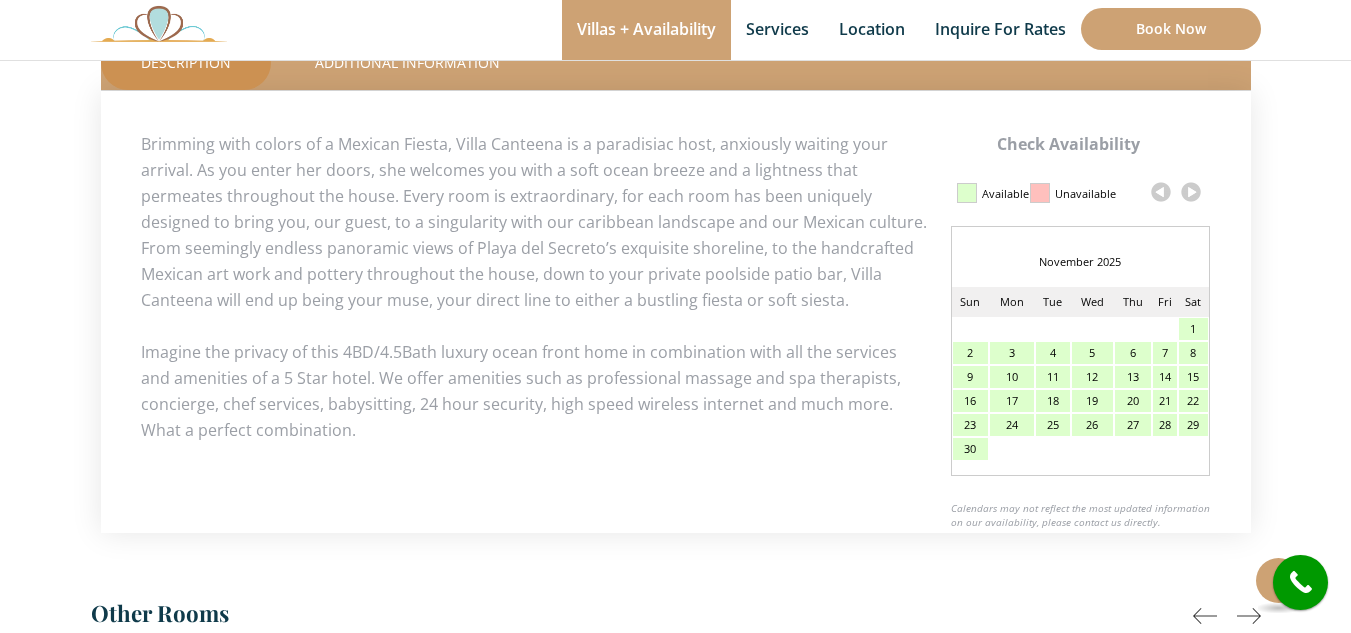 scroll, scrollTop: 906, scrollLeft: 0, axis: vertical 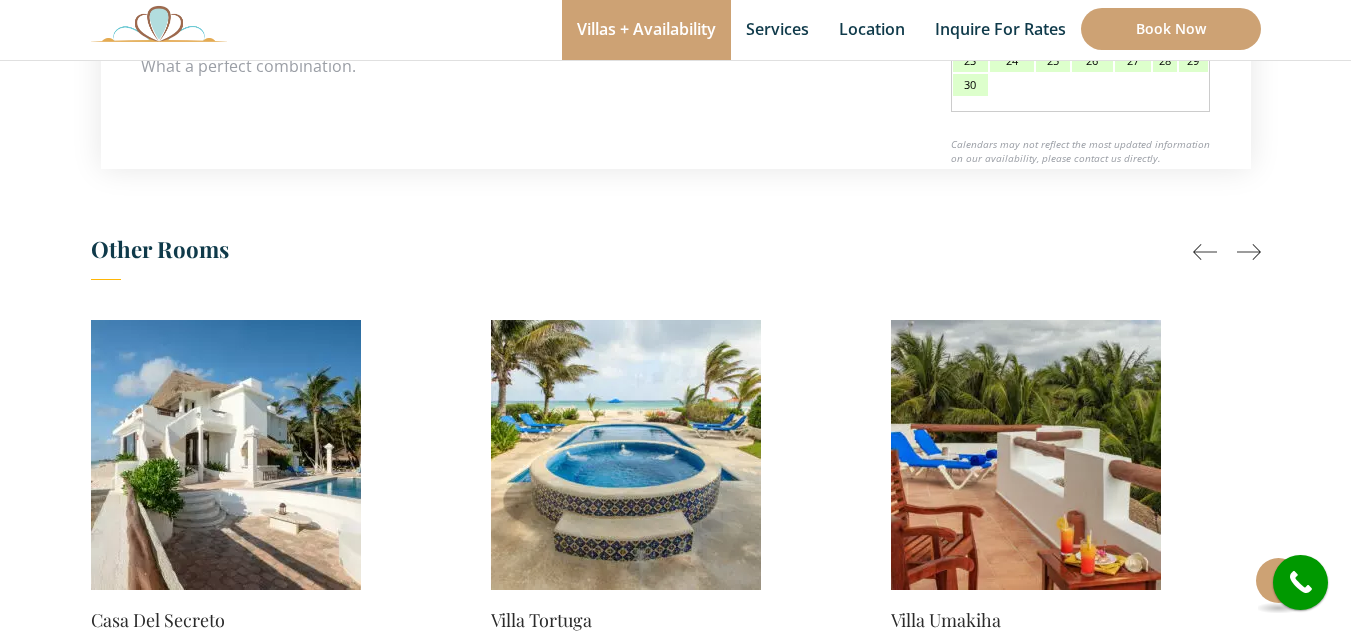 click on "Check Availability This Room
Villa Canteena
Price
Starting From:
$1,065.0
Night
Description" at bounding box center [675, -191] 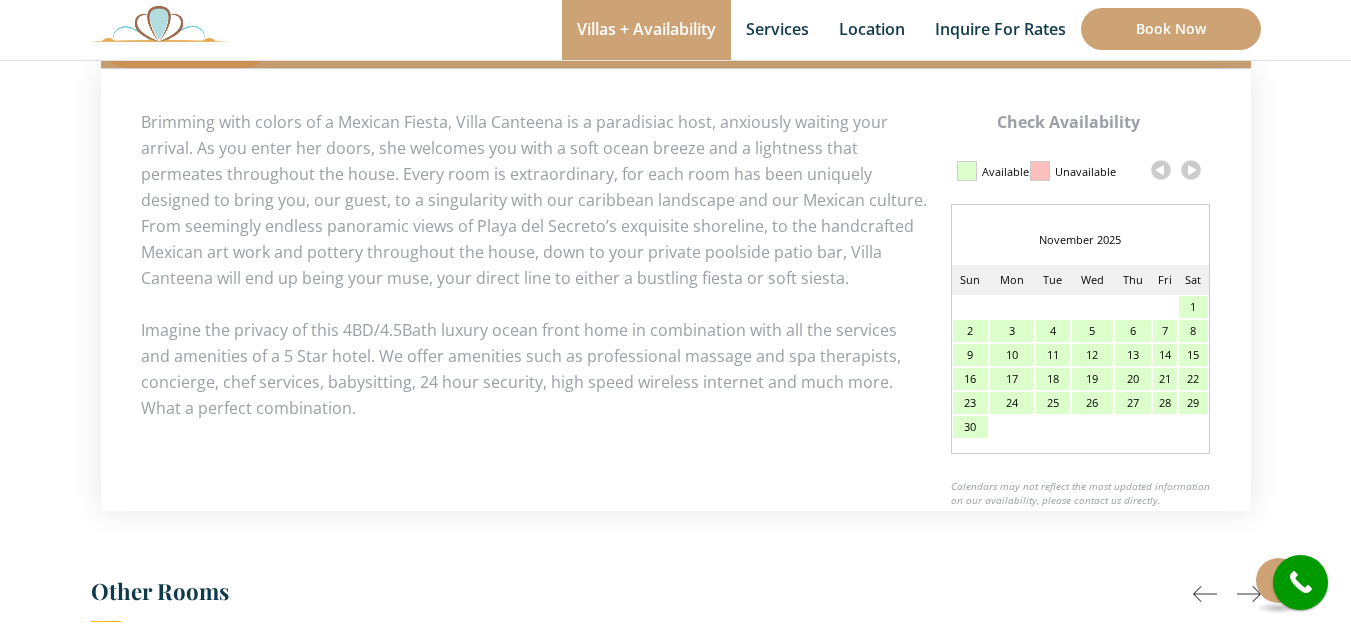 scroll, scrollTop: 924, scrollLeft: 0, axis: vertical 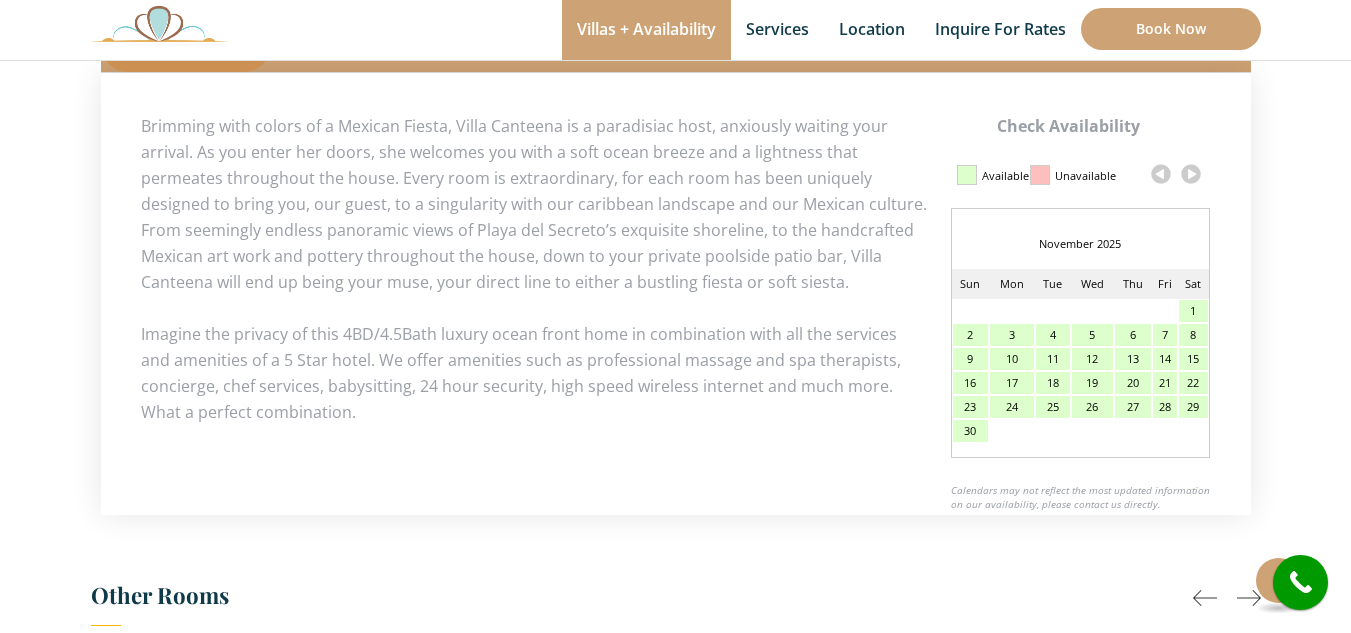 click on "12" at bounding box center [1092, 359] 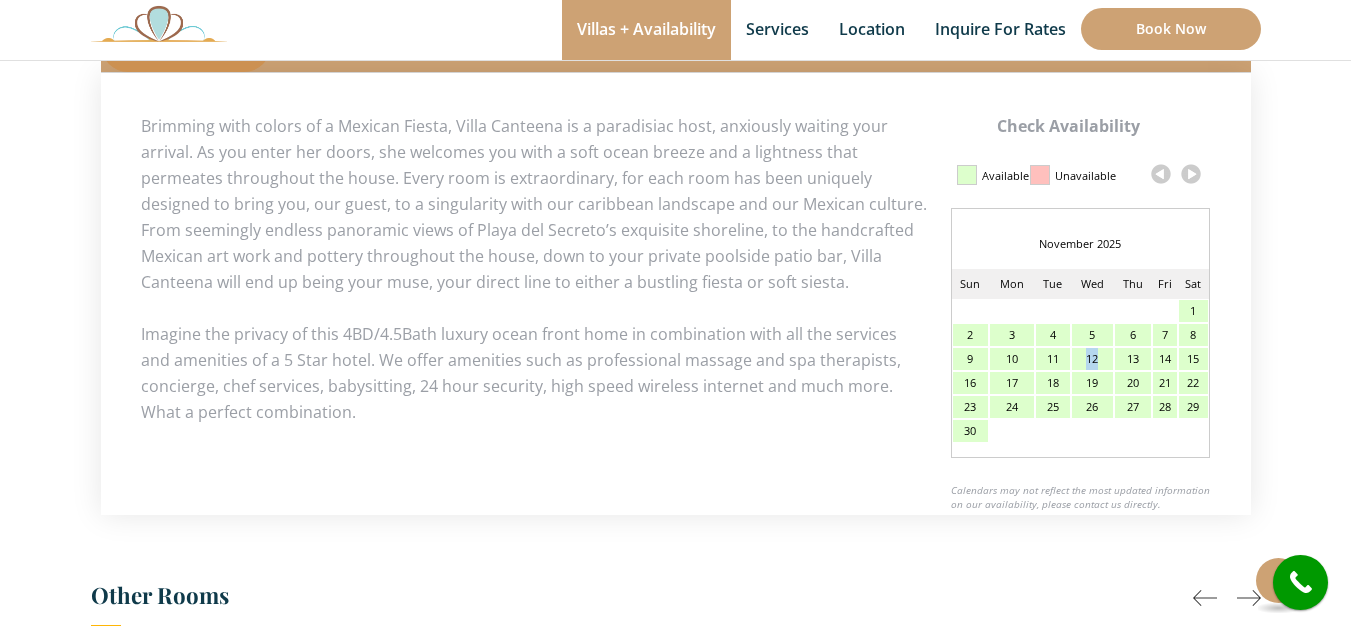 click on "12" at bounding box center (1092, 359) 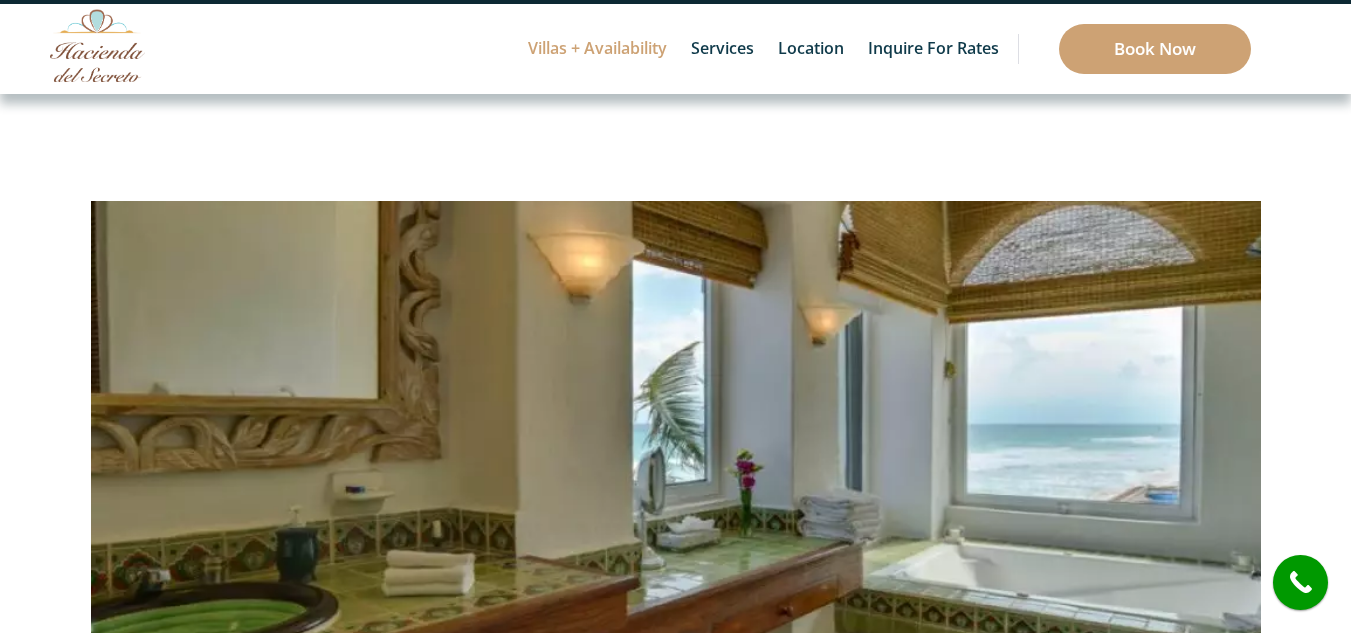 scroll, scrollTop: 0, scrollLeft: 0, axis: both 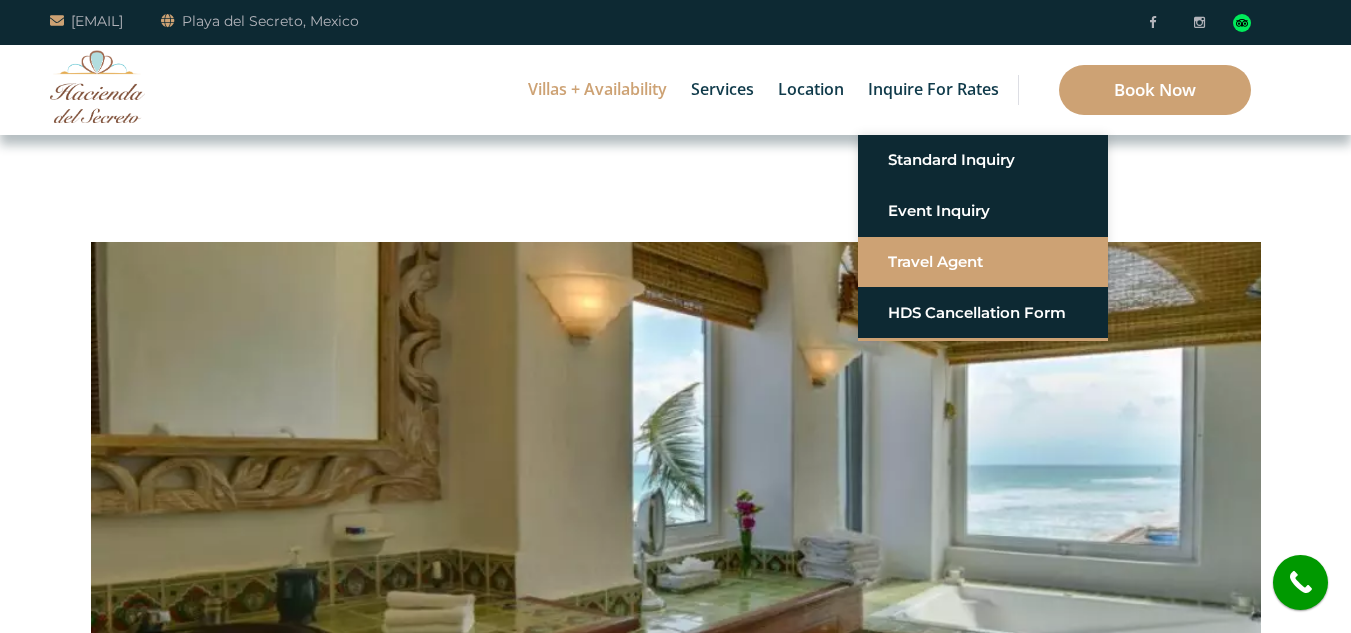 click on "Travel Agent" at bounding box center (983, 262) 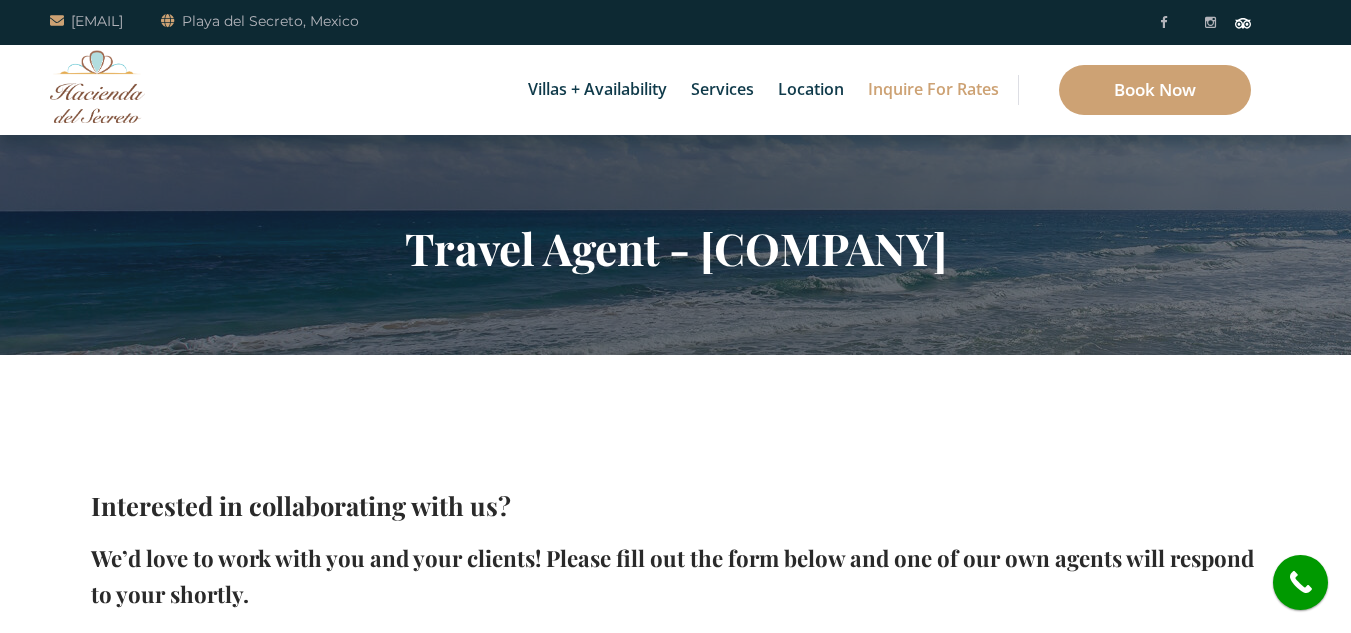 scroll, scrollTop: 0, scrollLeft: 0, axis: both 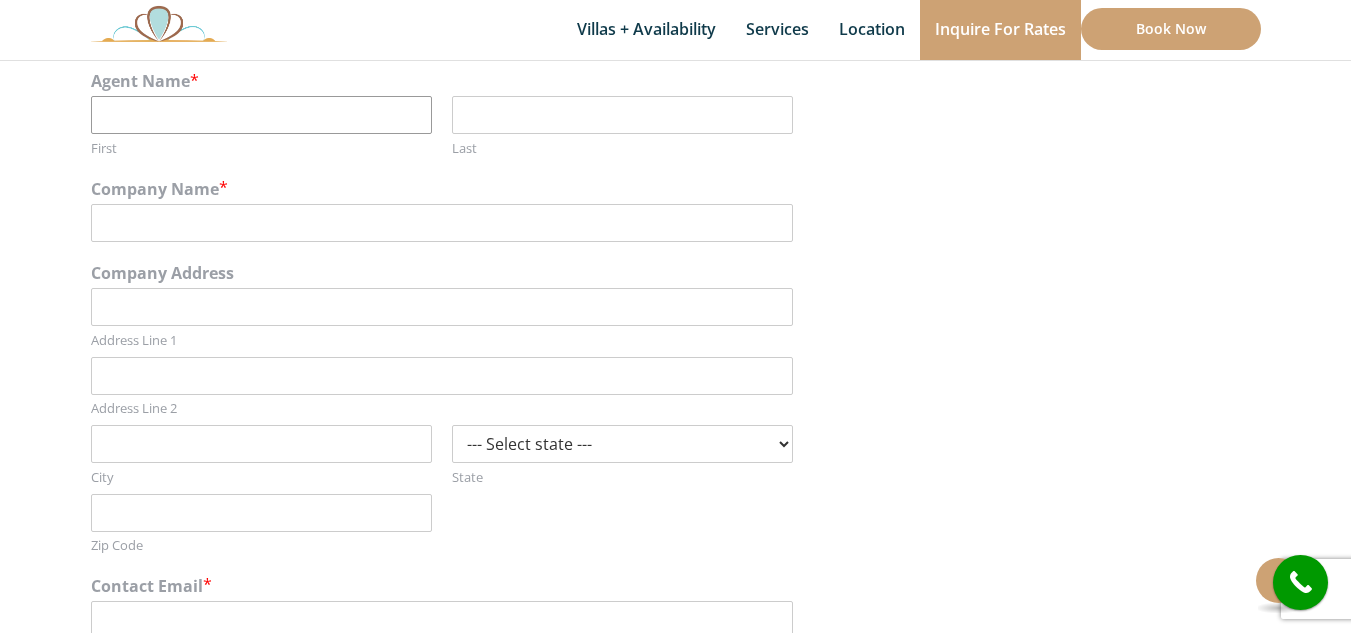 click on "First" at bounding box center [261, 115] 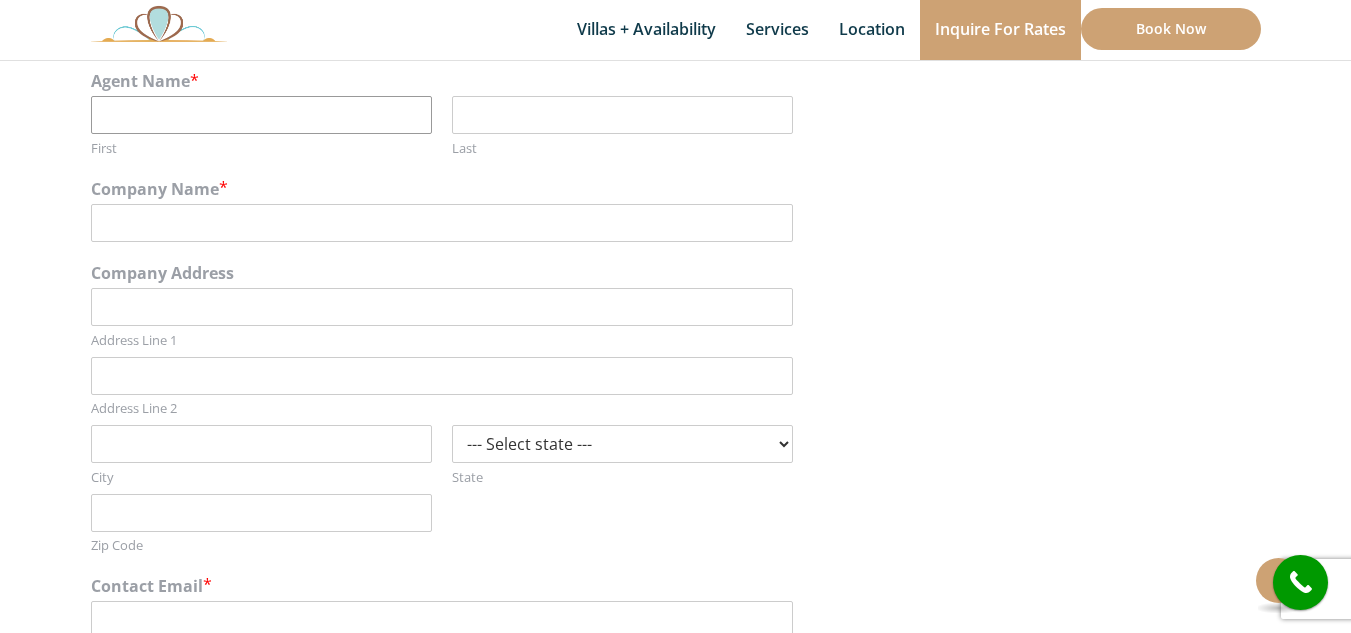 type on "[FIRST]" 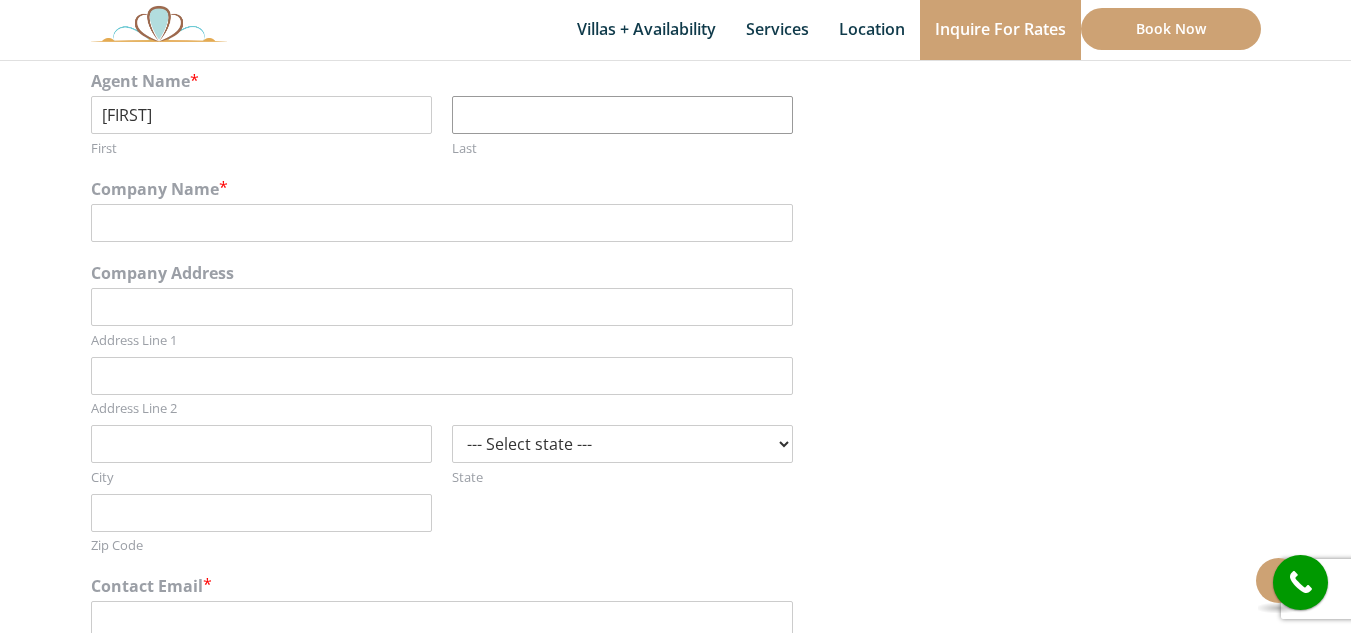 type on "steven" 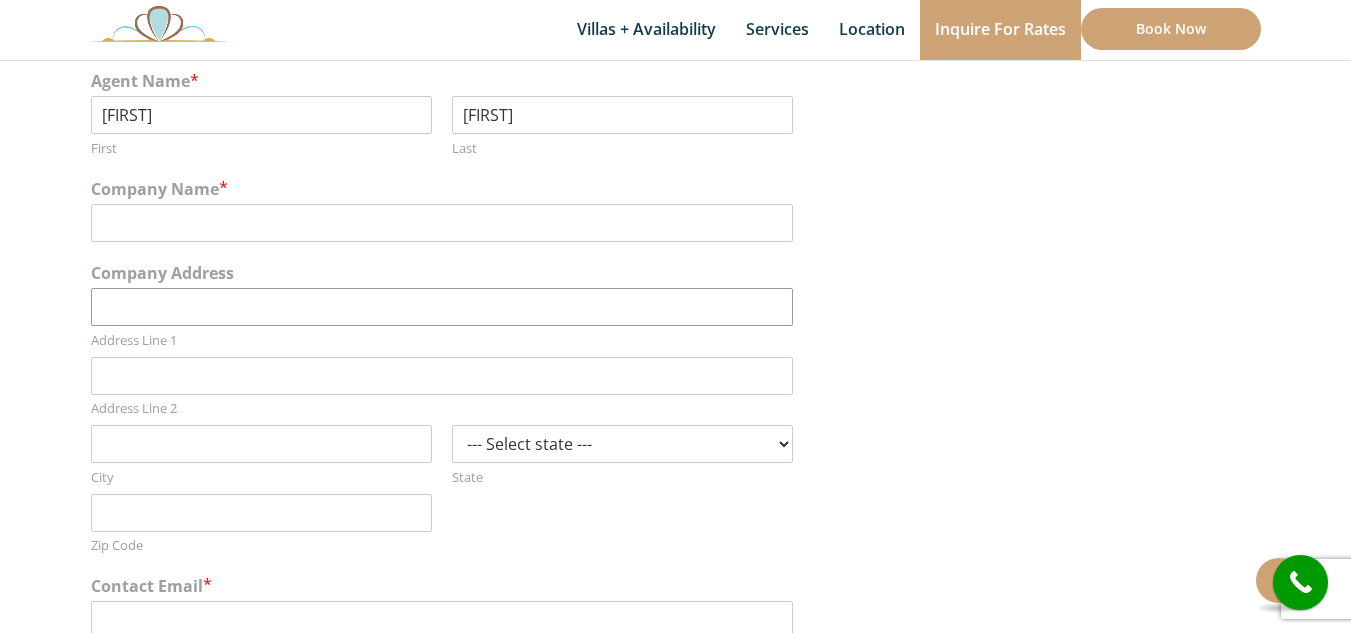 type on "206 N Seneca St" 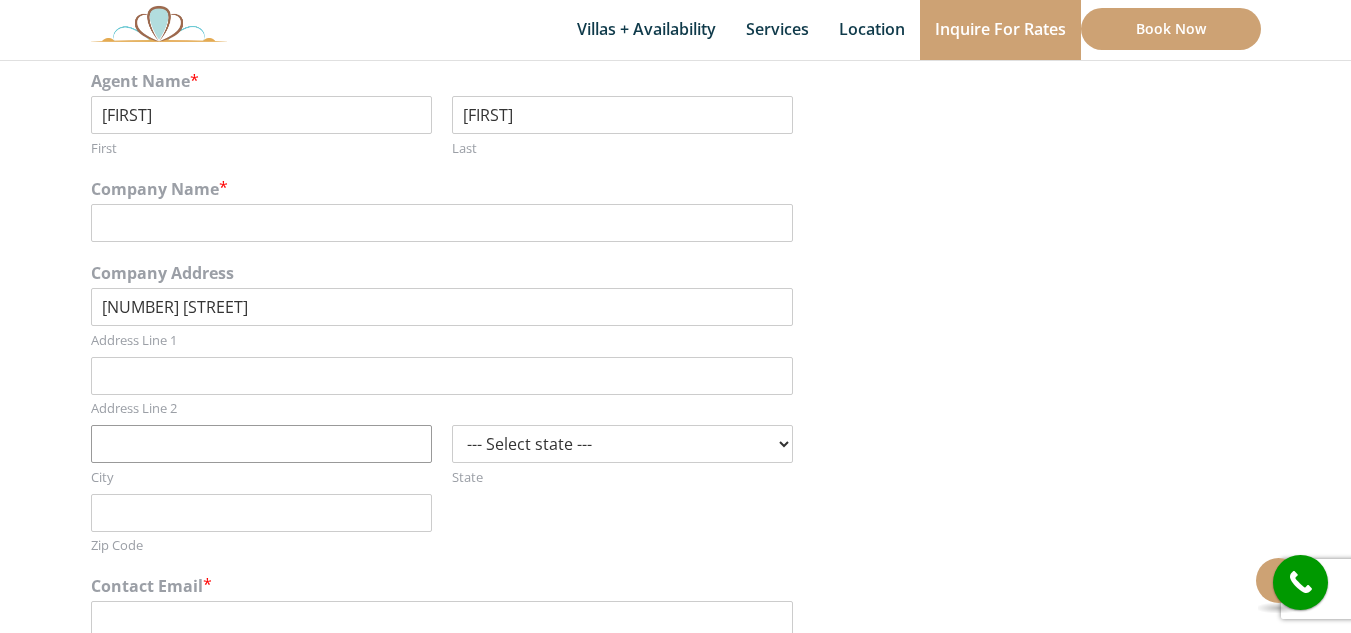 type on "Wichita" 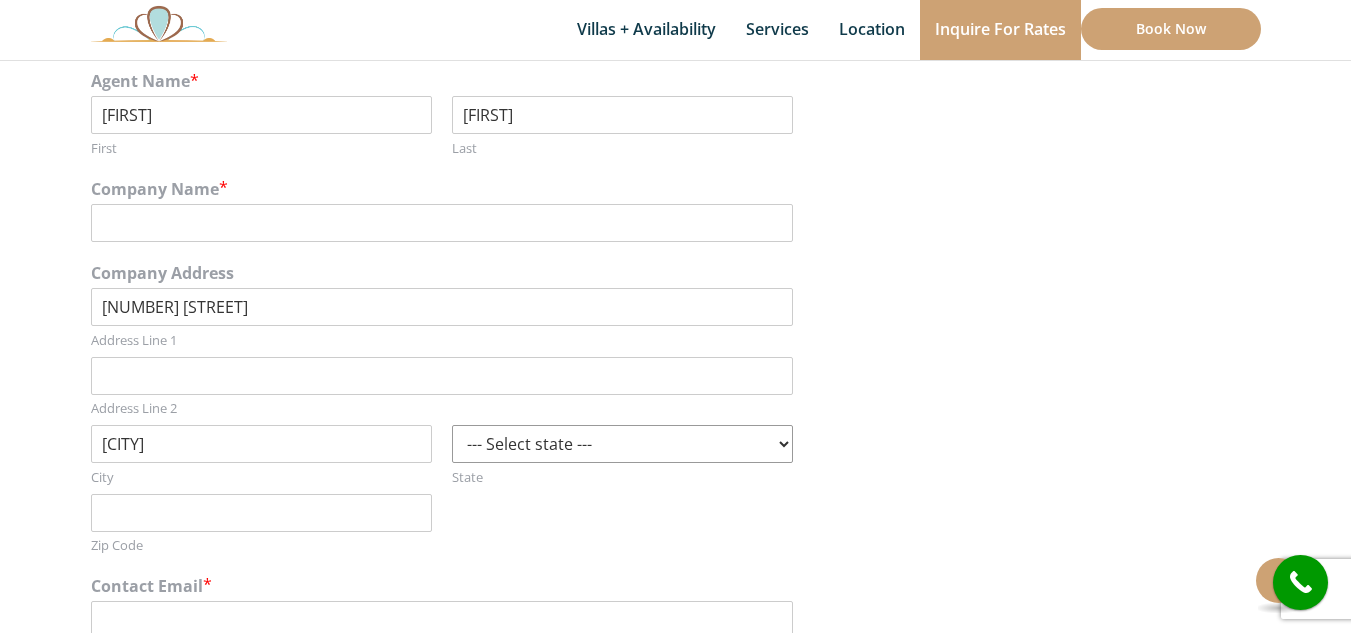 select on "KS" 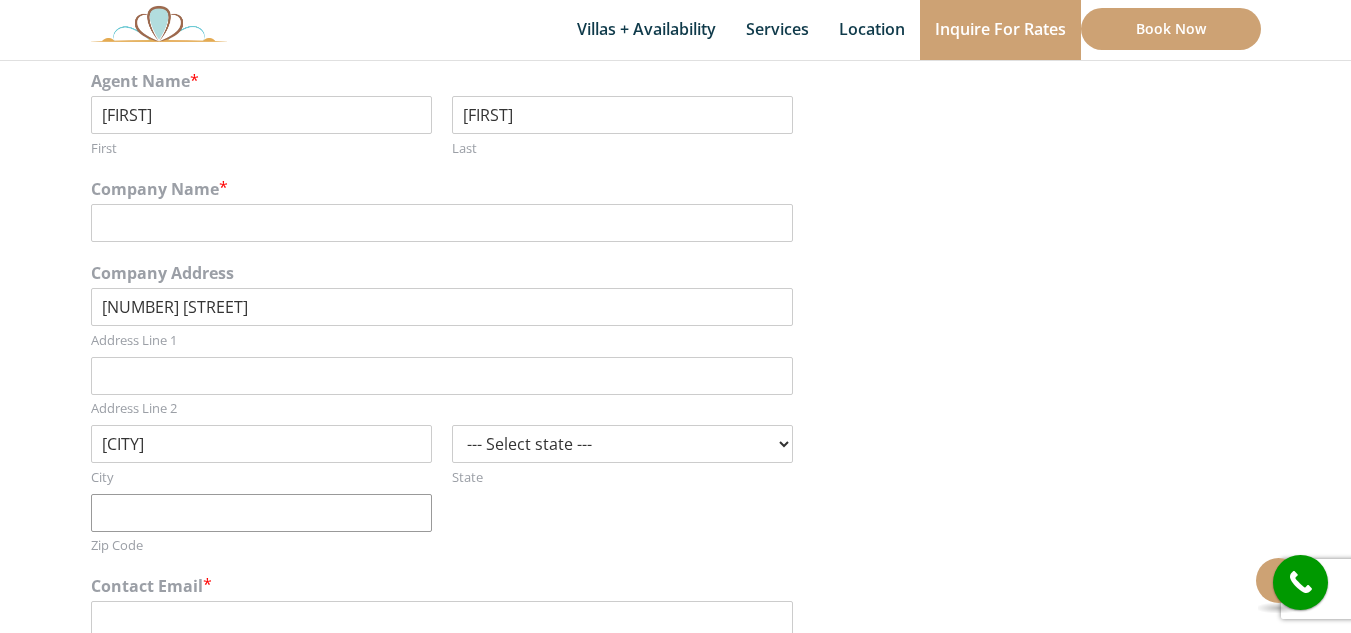 type on "67203" 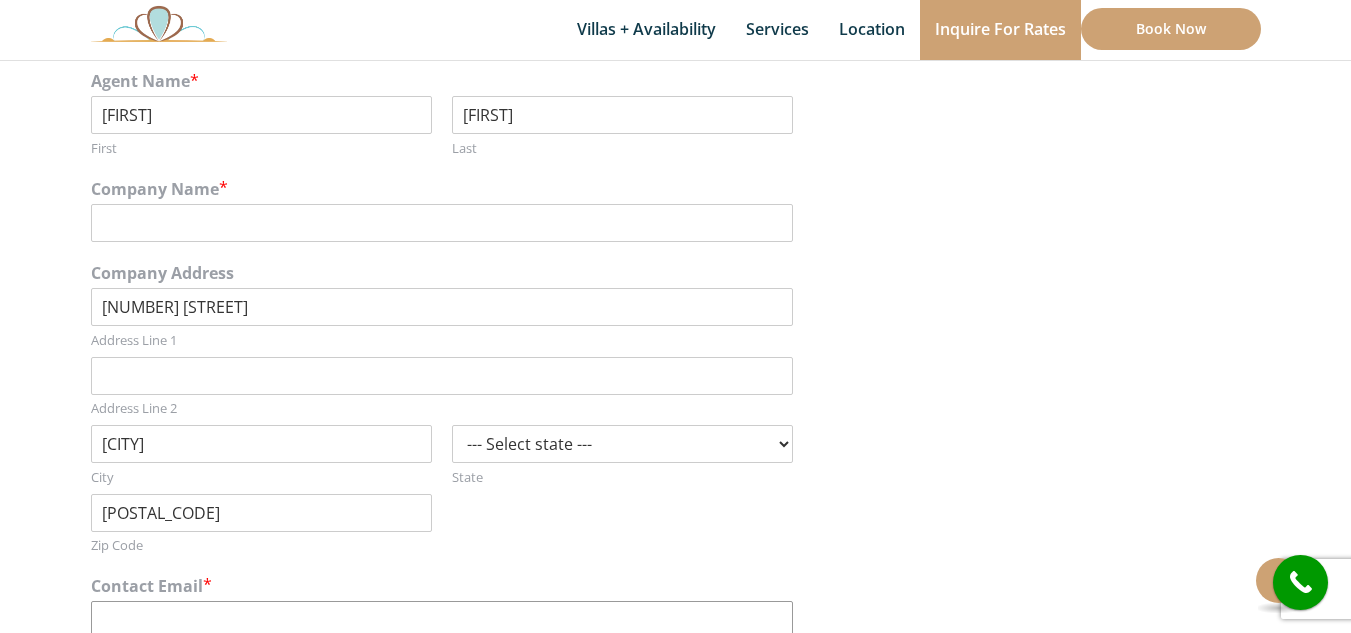 type on "brad@actrvl.com" 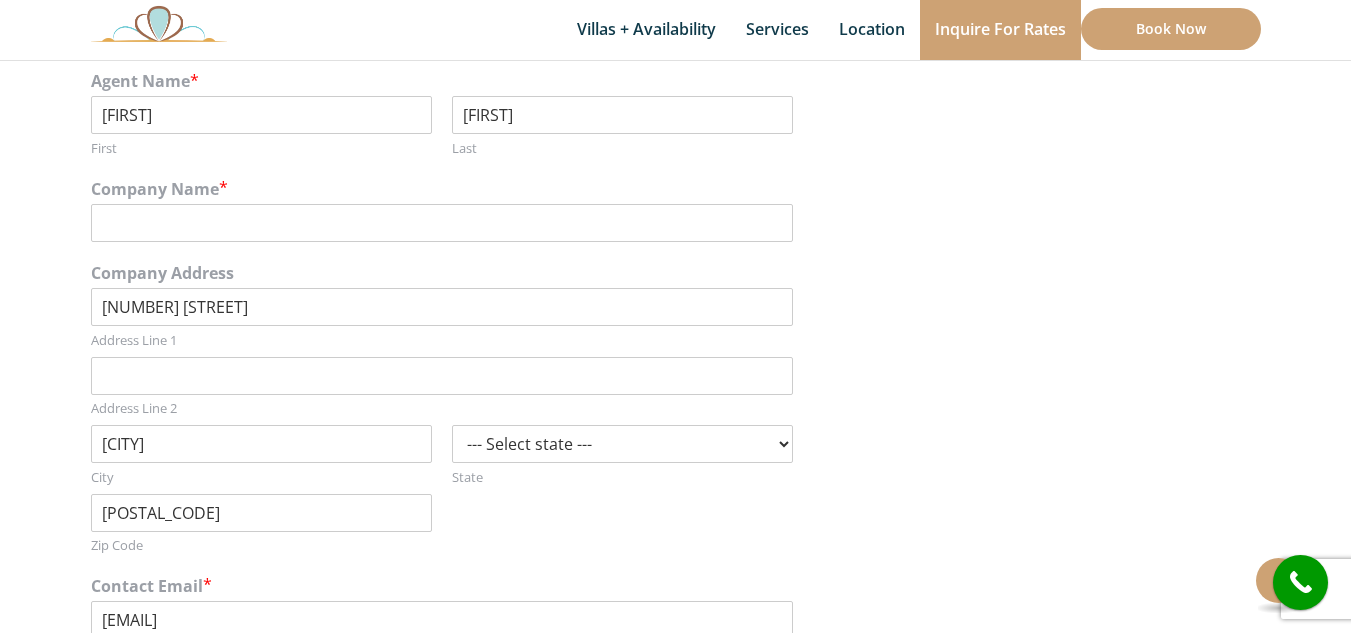 type on "3163719981" 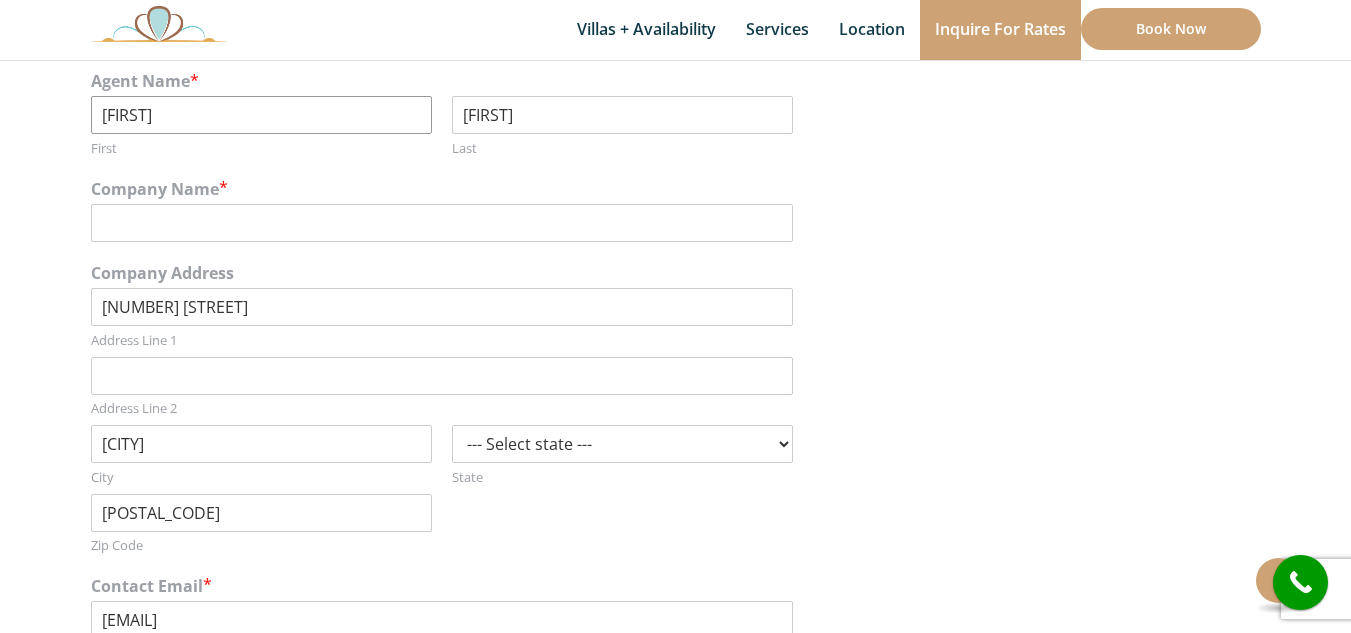 type on "67203" 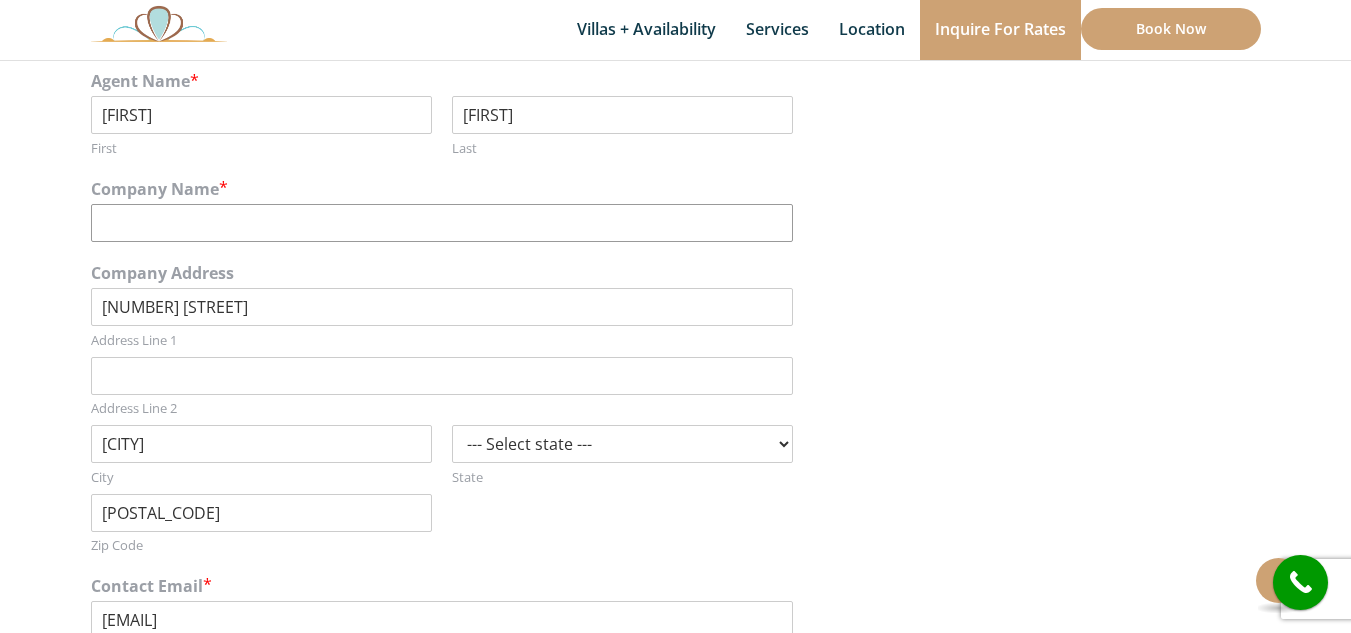 click on "Company Name  *" at bounding box center [442, 223] 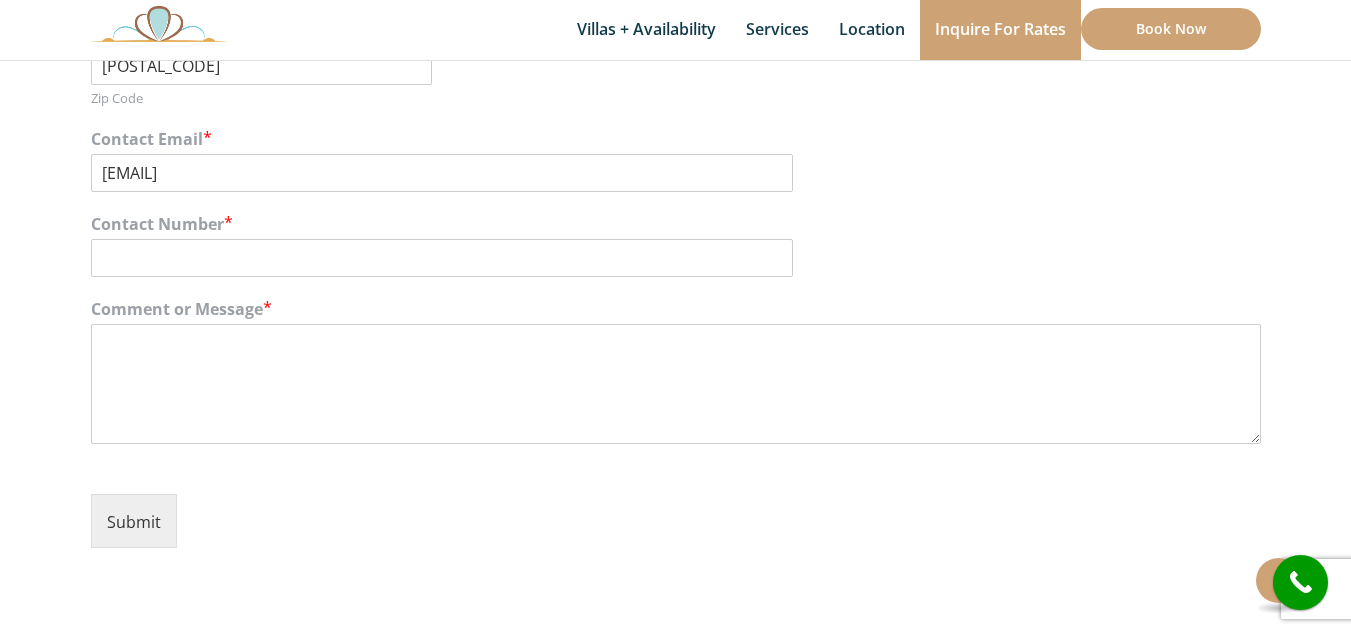 scroll, scrollTop: 1094, scrollLeft: 0, axis: vertical 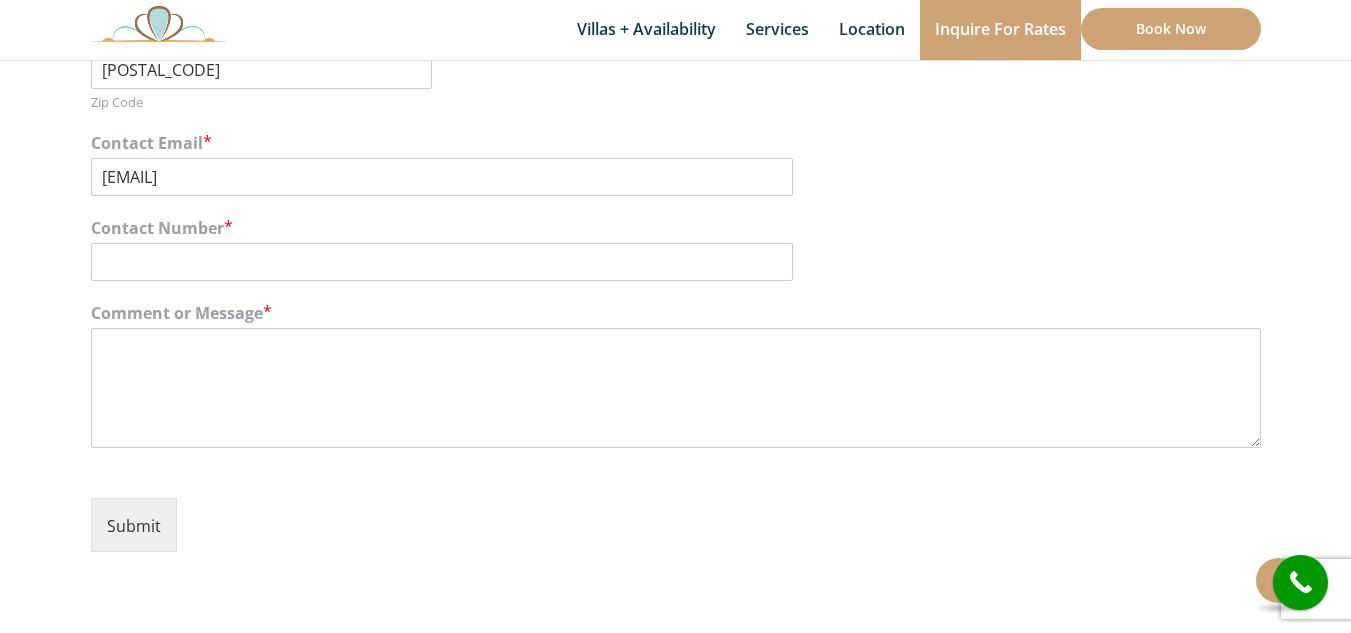 type on "AIR CAPITAL TRAVEL AGENCY LLC" 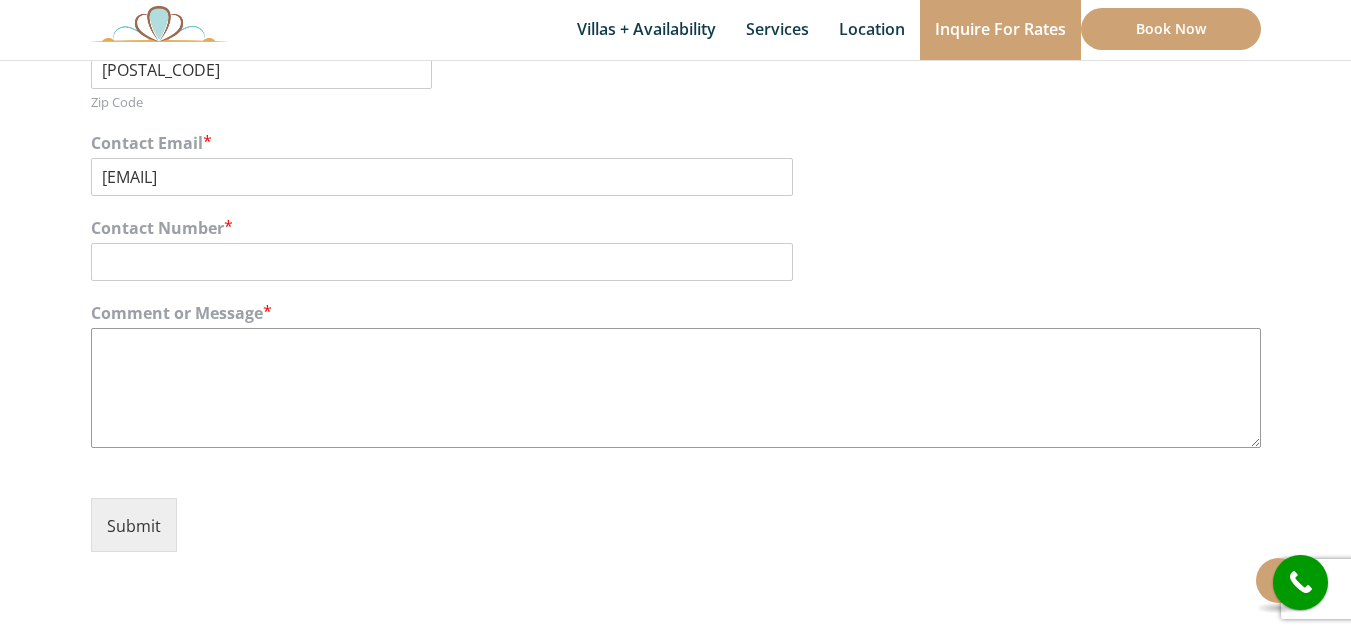click on "Comment or Message  *" at bounding box center [676, 388] 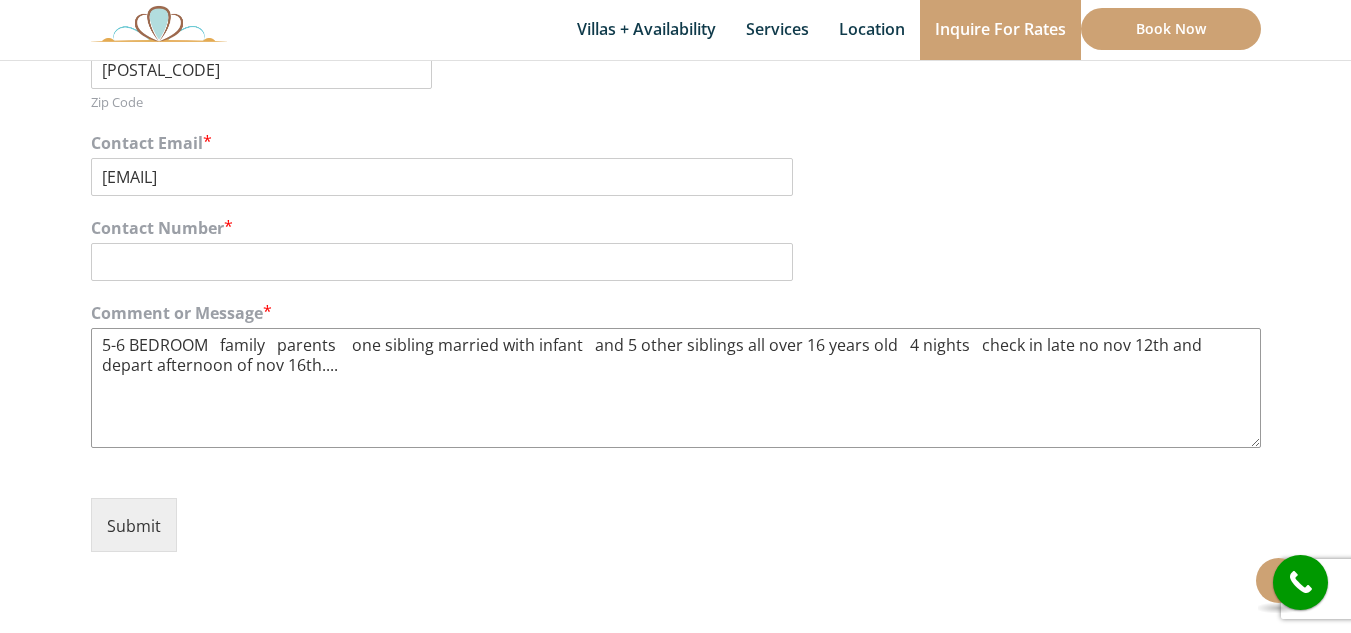 click on "5-6 BEDROOM   family   parents    one sibling married with infant   and 5 other siblings all over 16 years old   4 nights   check in late no nov 12th and depart afternoon of nov 16th...." at bounding box center [676, 388] 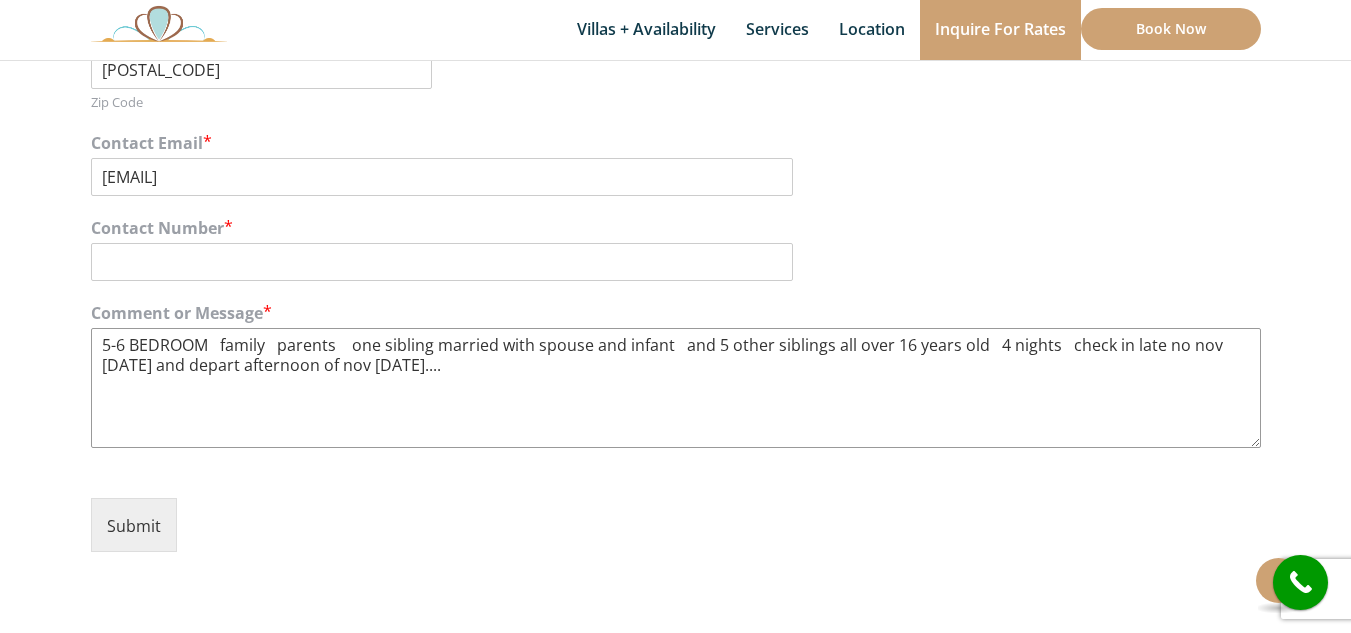 click on "5-6 BEDROOM   family   parents    one sibling married with spouse and infant   and 5 other siblings all over 16 years old   4 nights   check in late no nov 12th and depart afternoon of nov 16th...." at bounding box center (676, 388) 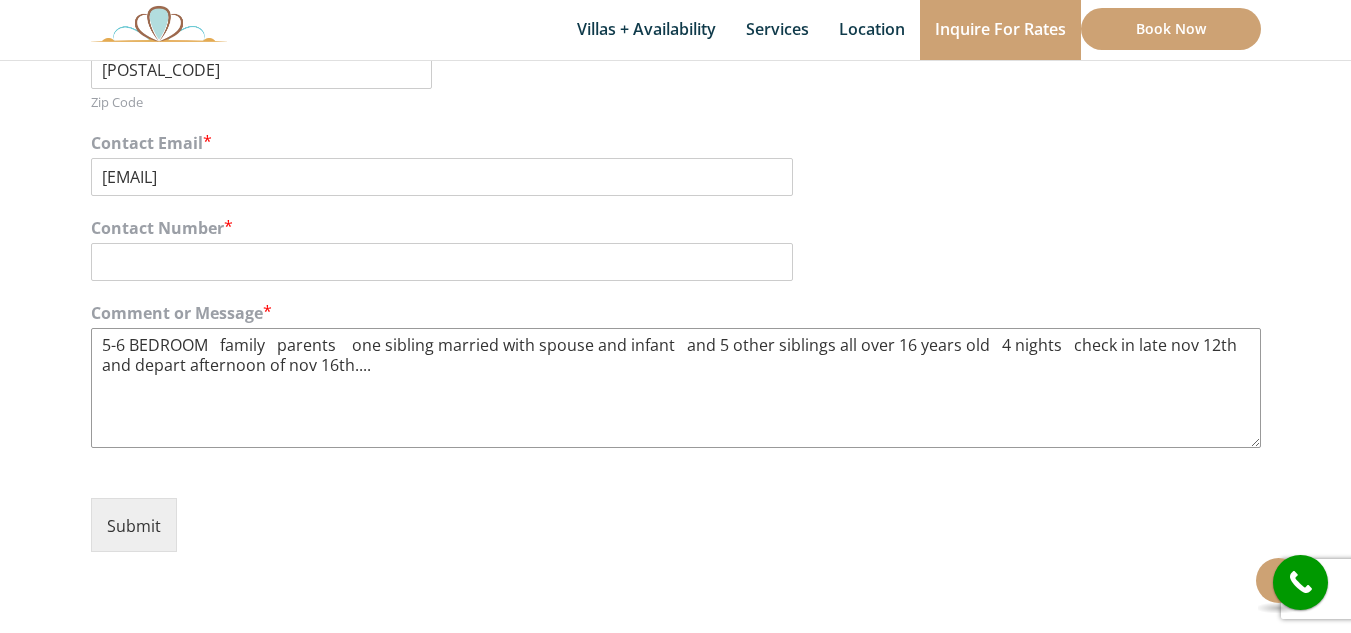 click on "5-6 BEDROOM   family   parents    one sibling married with spouse and infant   and 5 other siblings all over 16 years old   4 nights   check in late nov 12th and depart afternoon of nov 16th...." at bounding box center (676, 388) 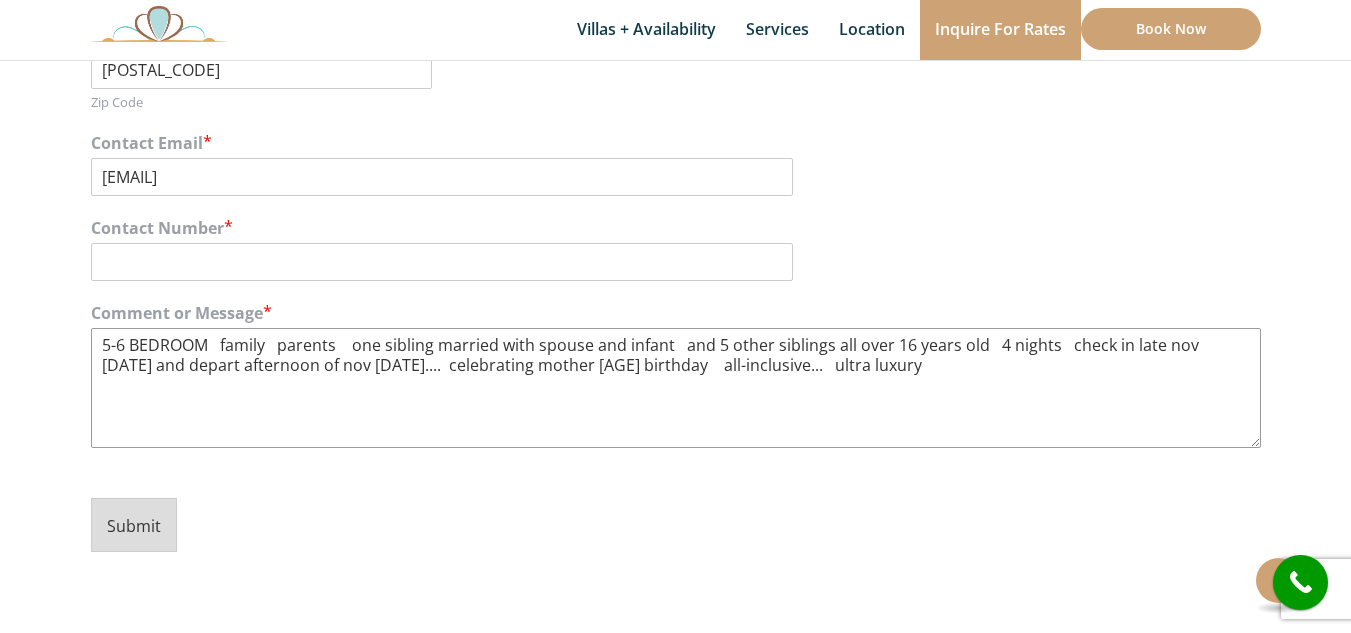 type on "5-6 BEDROOM   family   parents    one sibling married with spouse and infant   and 5 other siblings all over 16 years old   4 nights   check in late nov 12th and depart afternoon of nov 16th....  celebrating mother 50th birthday    all-inclusive...   ultra luxury" 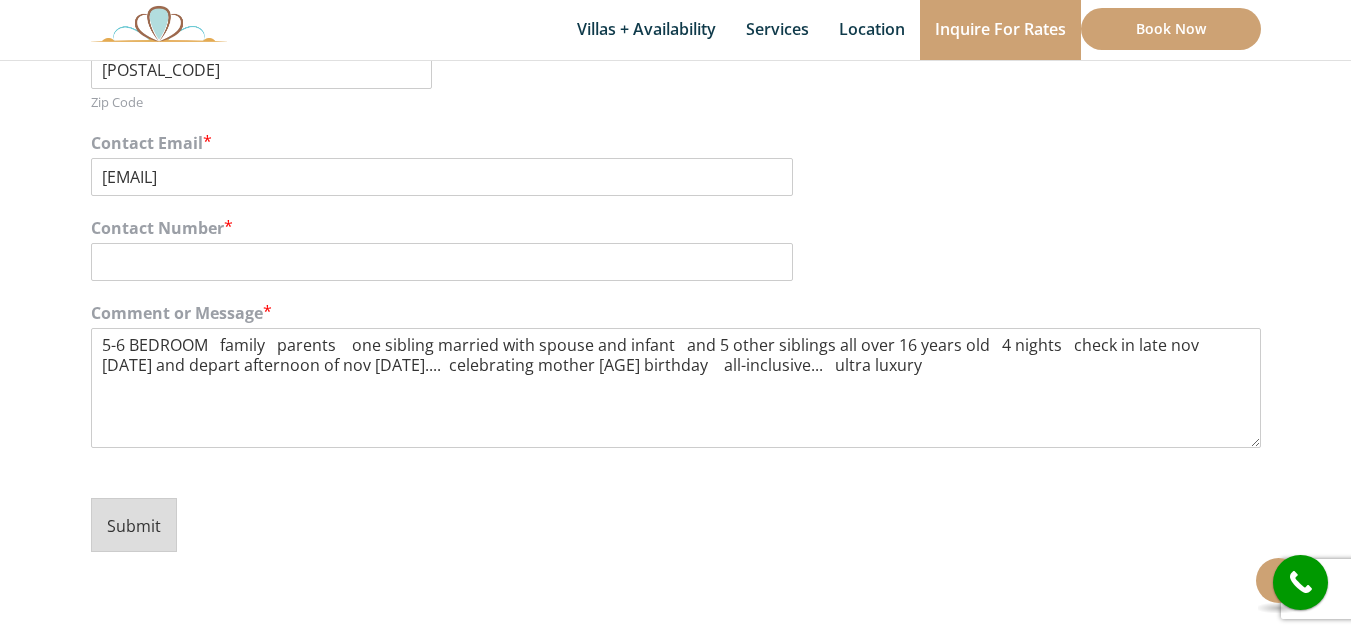 click on "Submit" at bounding box center [134, 526] 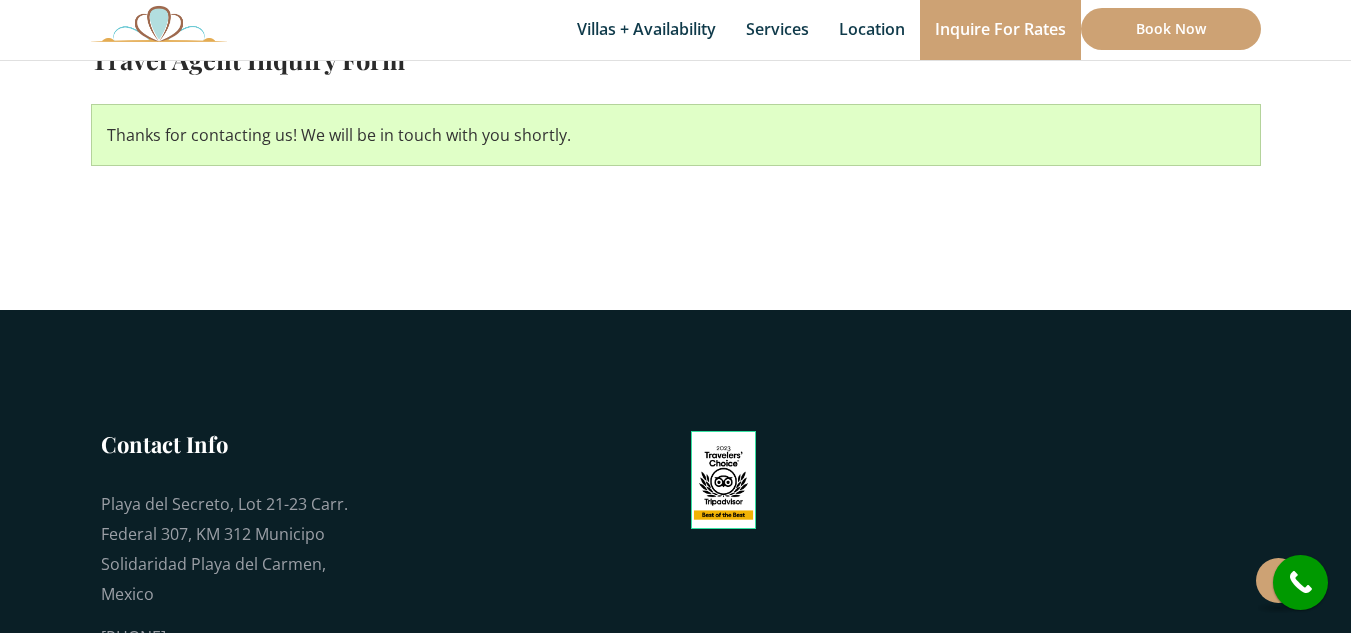 scroll, scrollTop: 603, scrollLeft: 0, axis: vertical 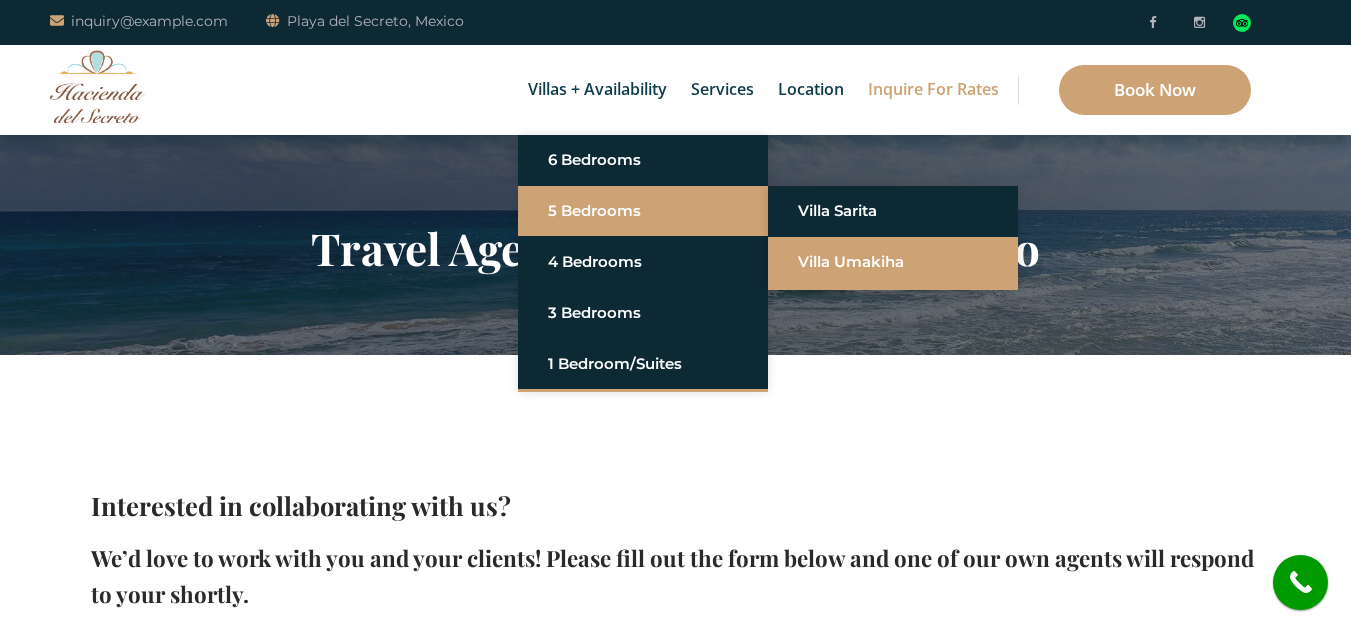 click on "Villa Umakiha" at bounding box center (893, 262) 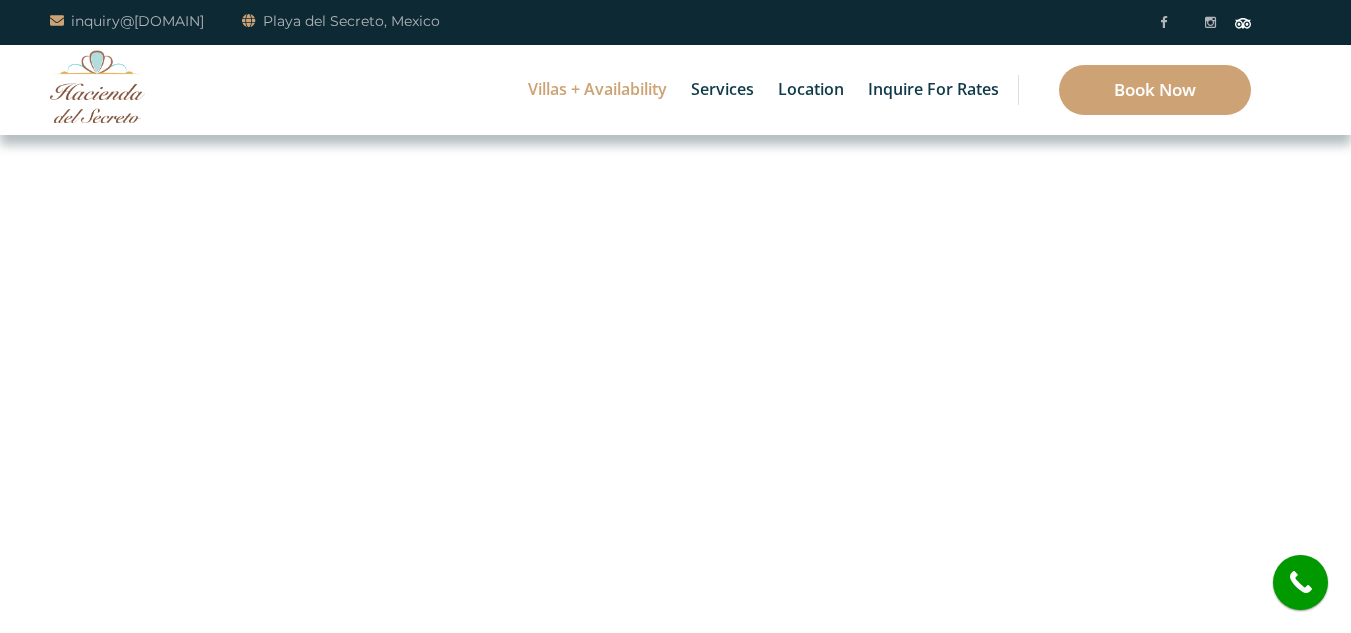 scroll, scrollTop: 0, scrollLeft: 0, axis: both 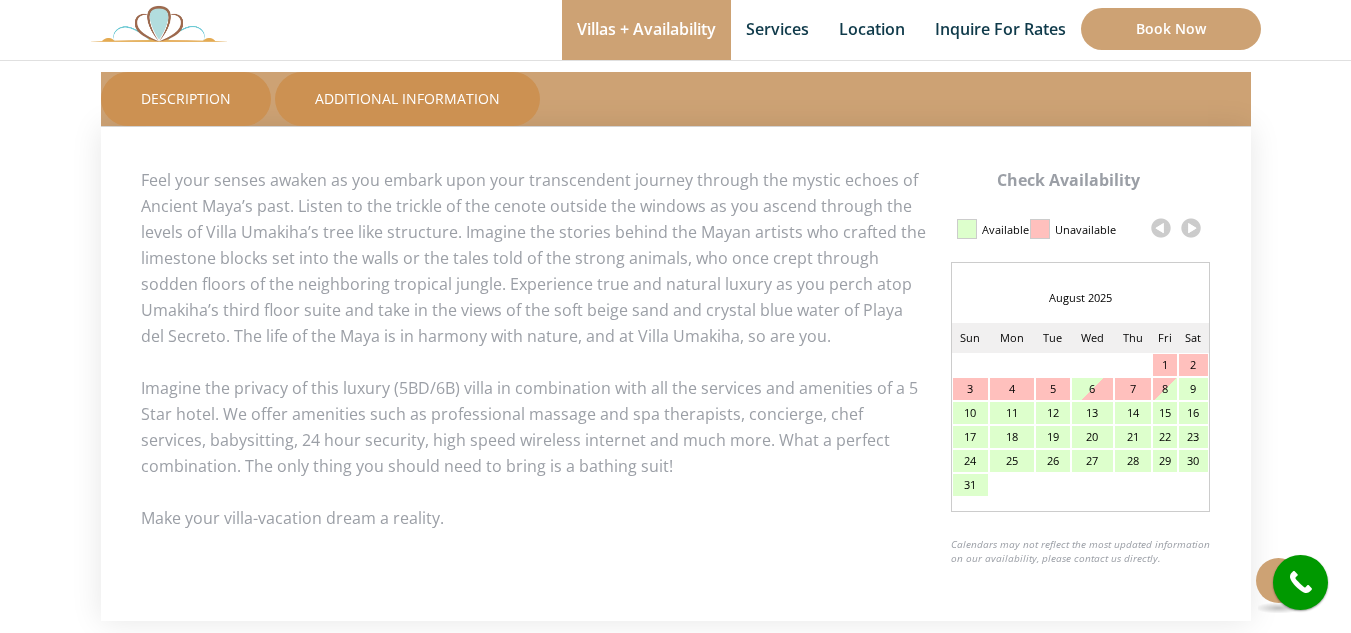 click on "Additional Information" at bounding box center (407, 99) 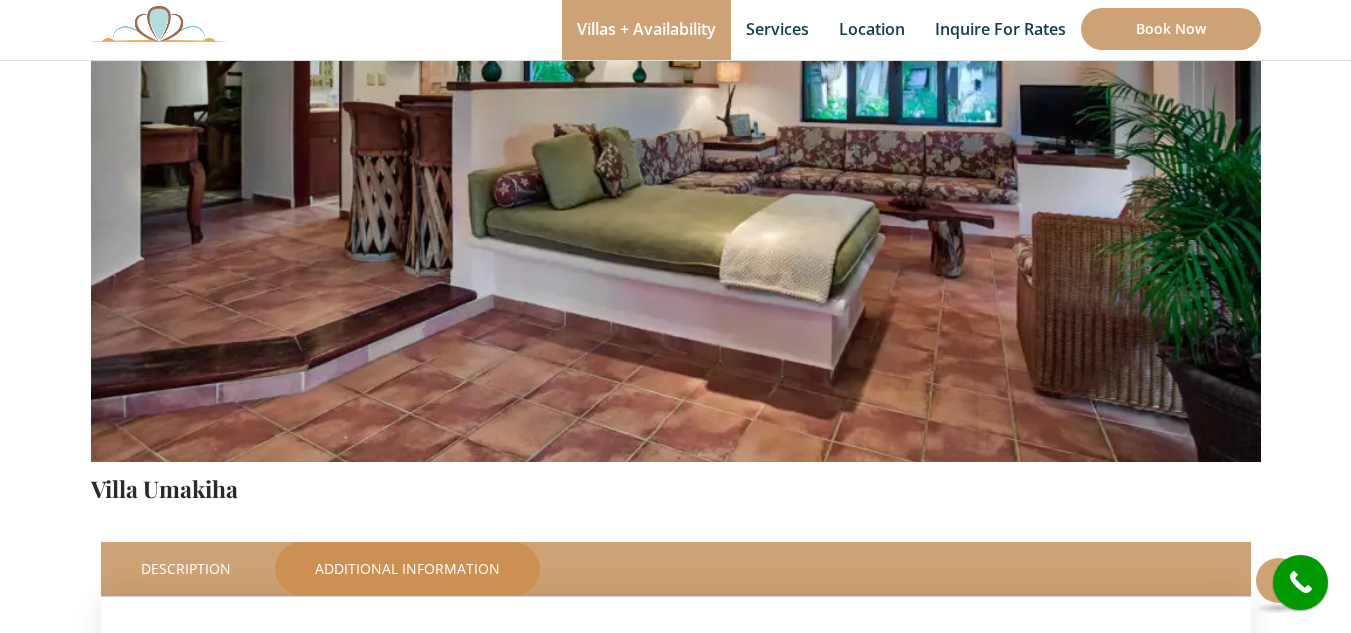 scroll, scrollTop: 870, scrollLeft: 0, axis: vertical 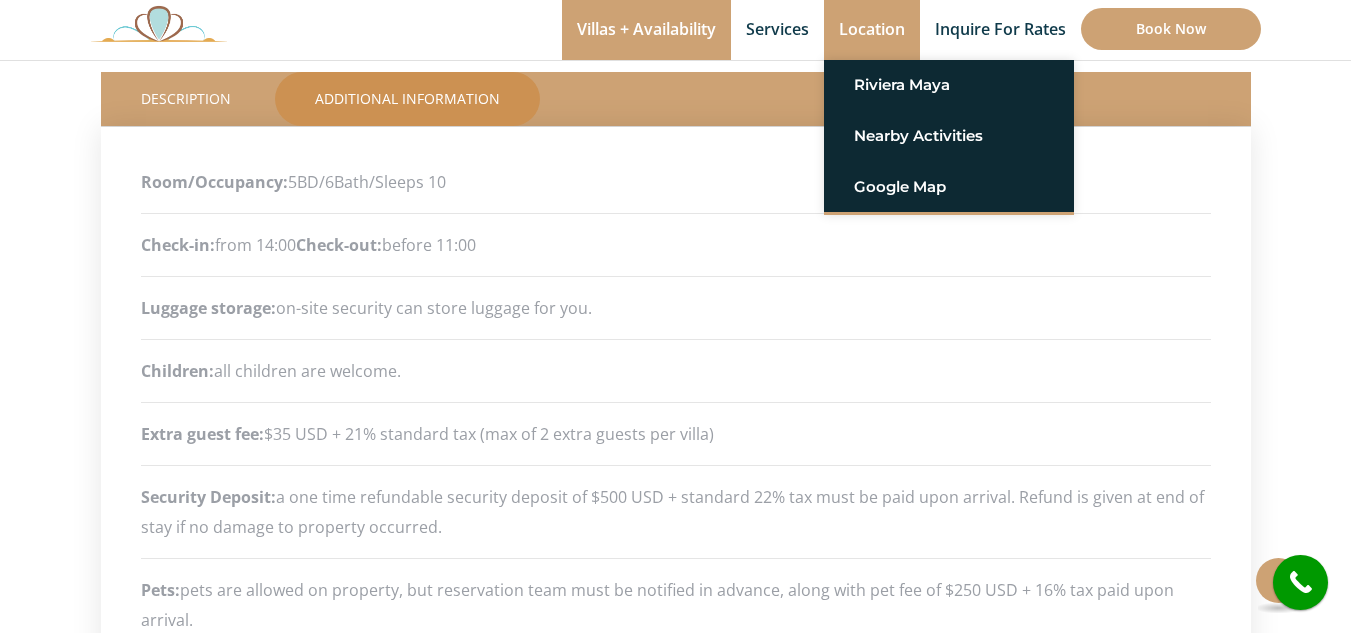 click on "Location" at bounding box center [872, 30] 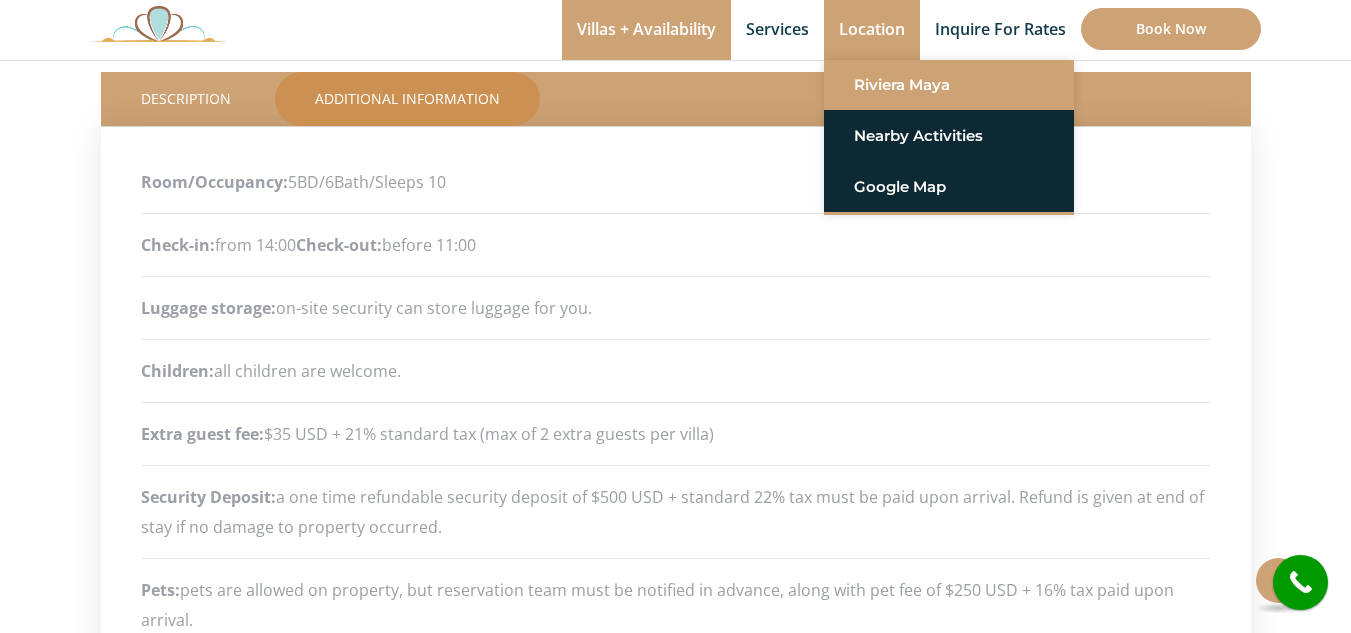 click on "Riviera Maya" at bounding box center [949, 85] 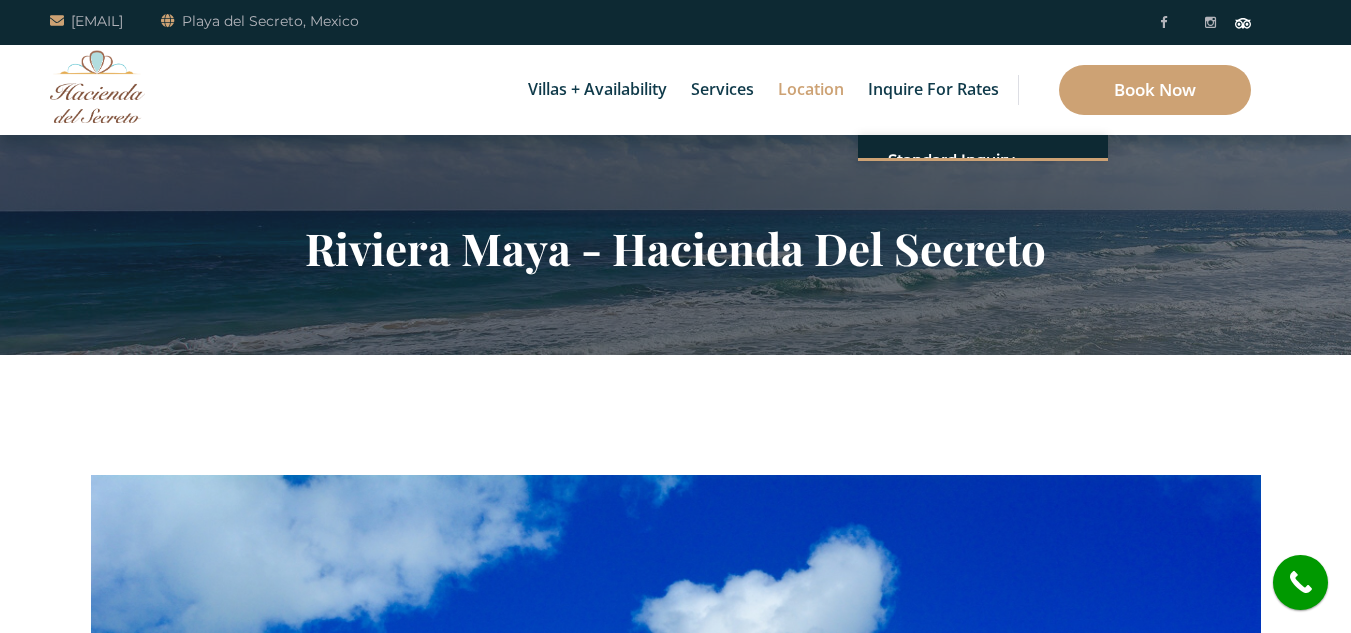 scroll, scrollTop: 0, scrollLeft: 0, axis: both 